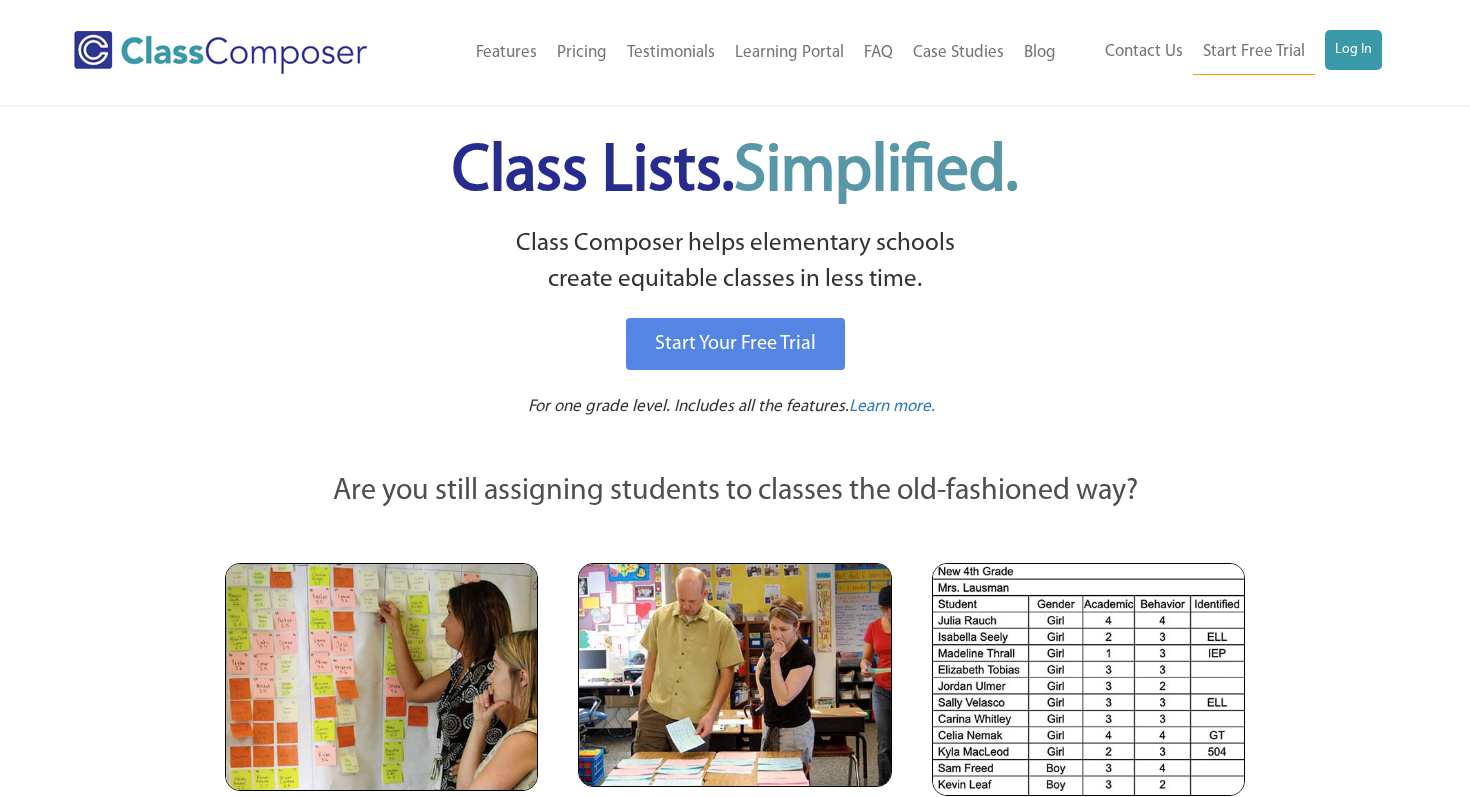 scroll, scrollTop: 0, scrollLeft: 0, axis: both 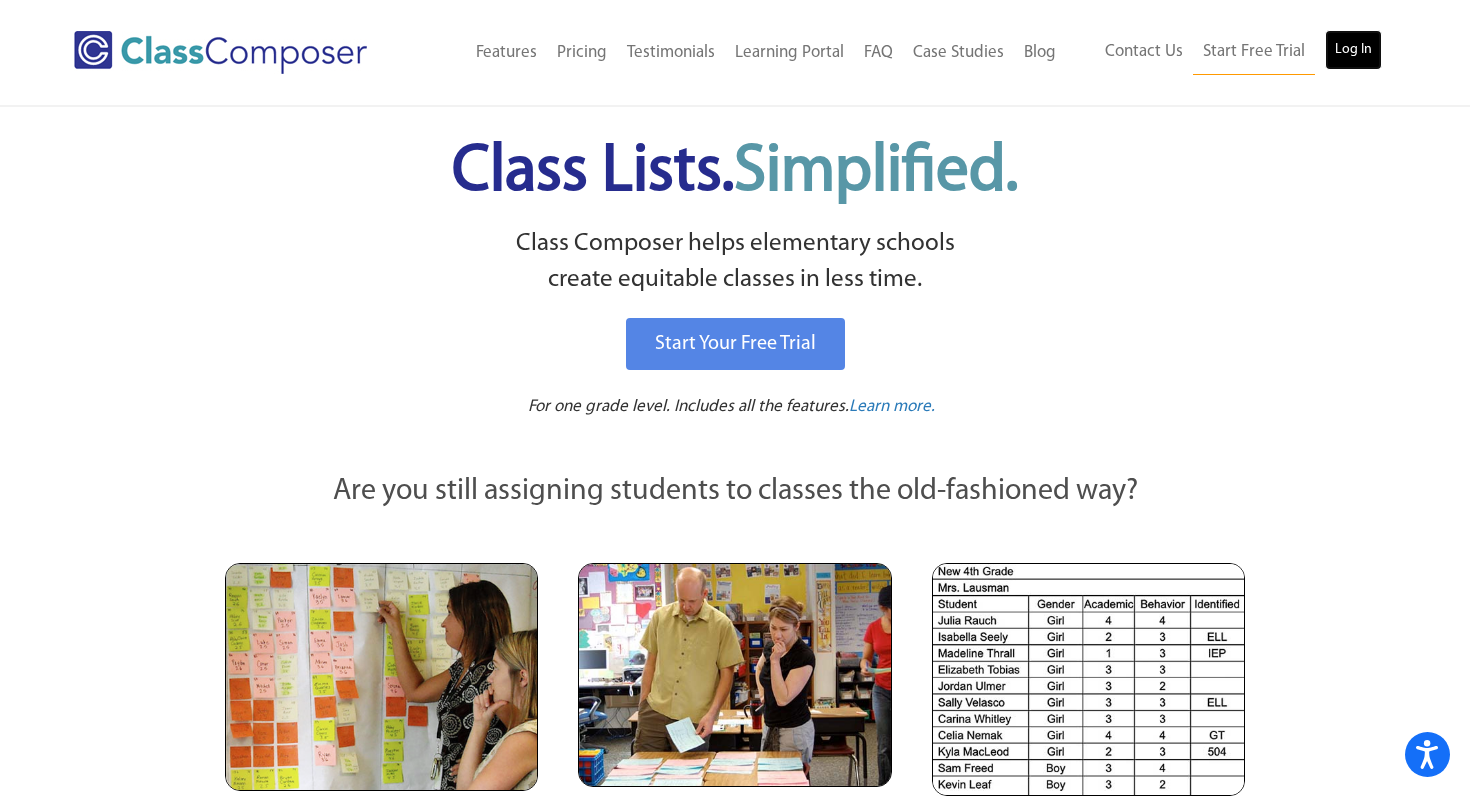 click on "Log In" at bounding box center [1353, 50] 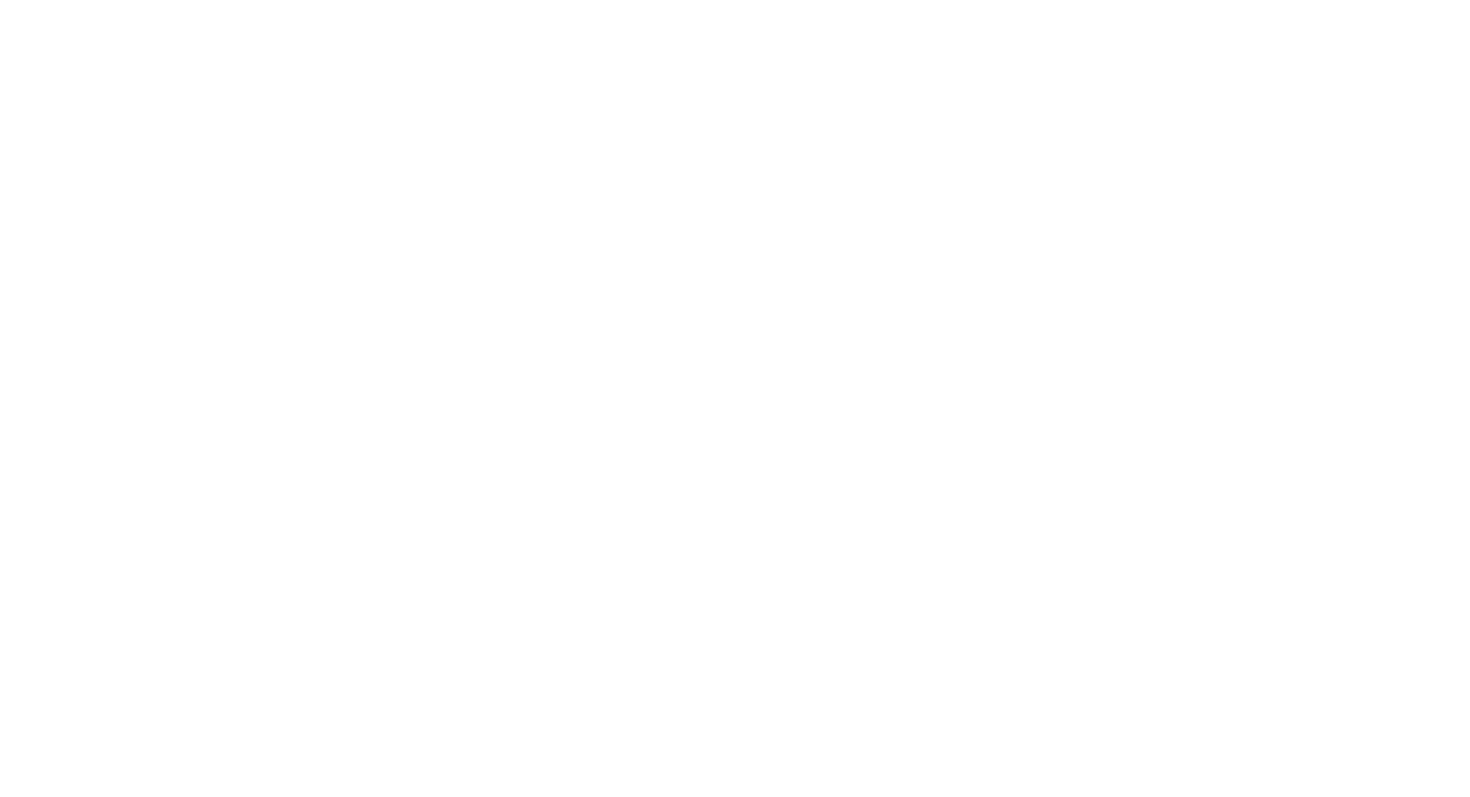 scroll, scrollTop: 0, scrollLeft: 0, axis: both 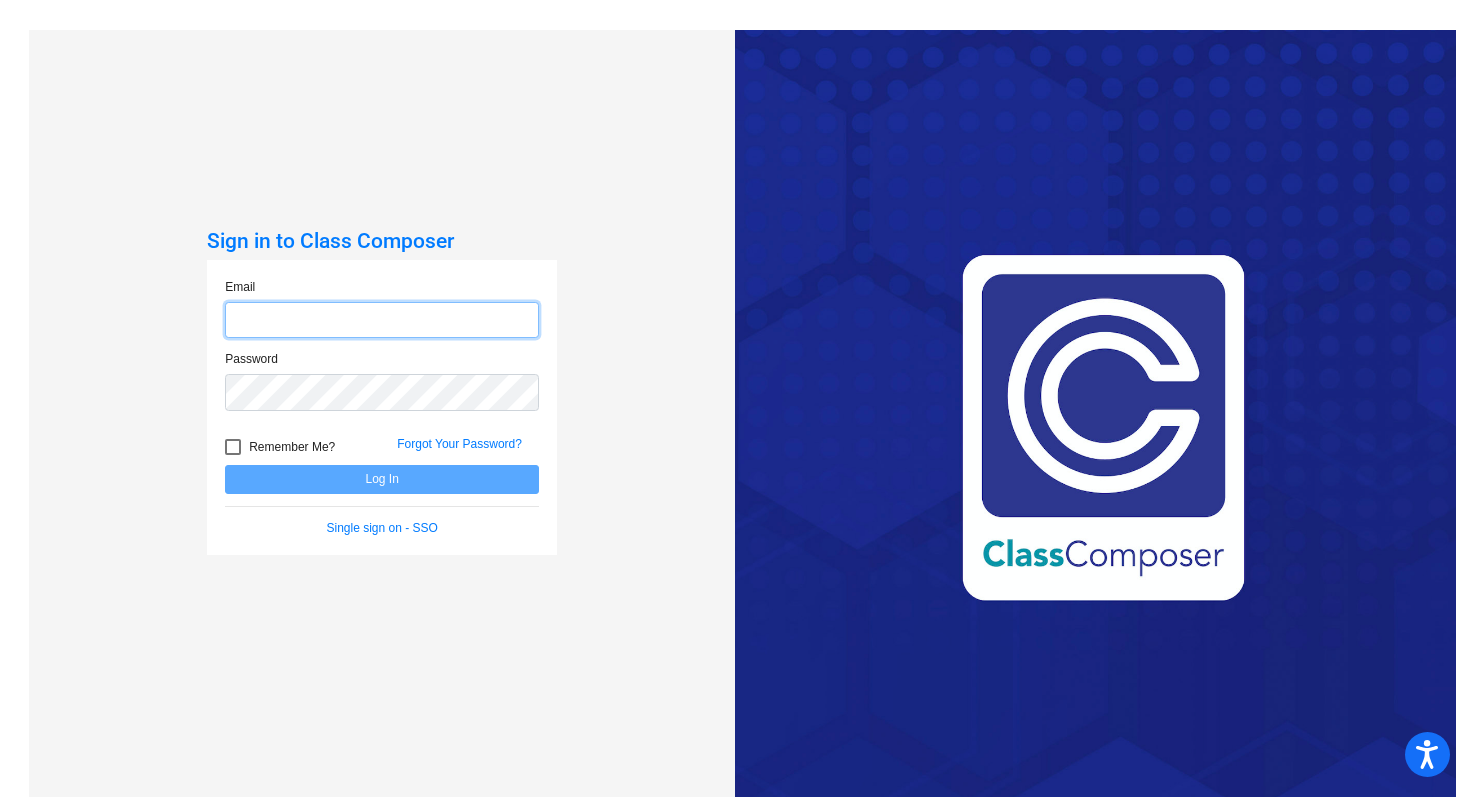 click 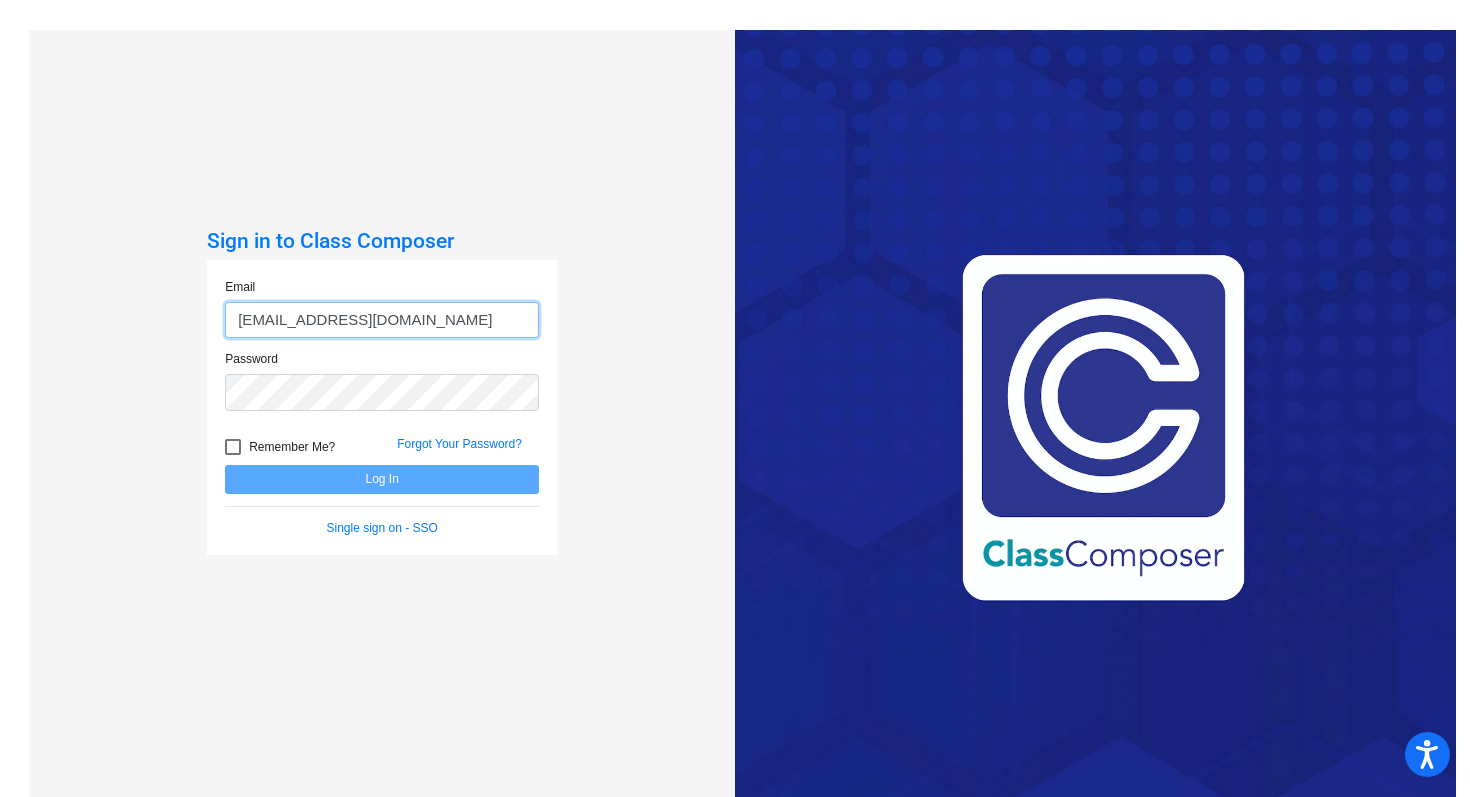 type on "[EMAIL_ADDRESS][DOMAIN_NAME]" 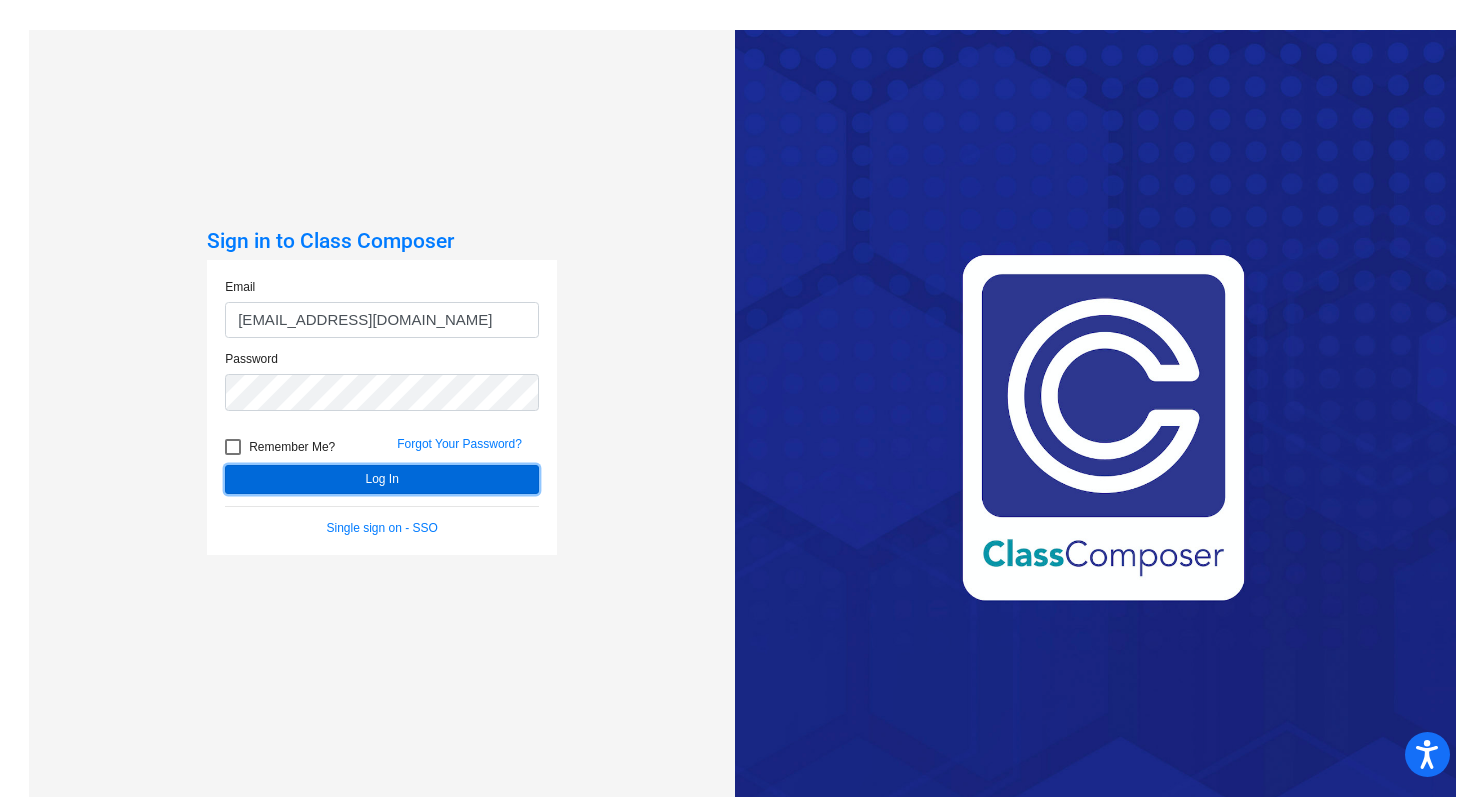 click on "Log In" 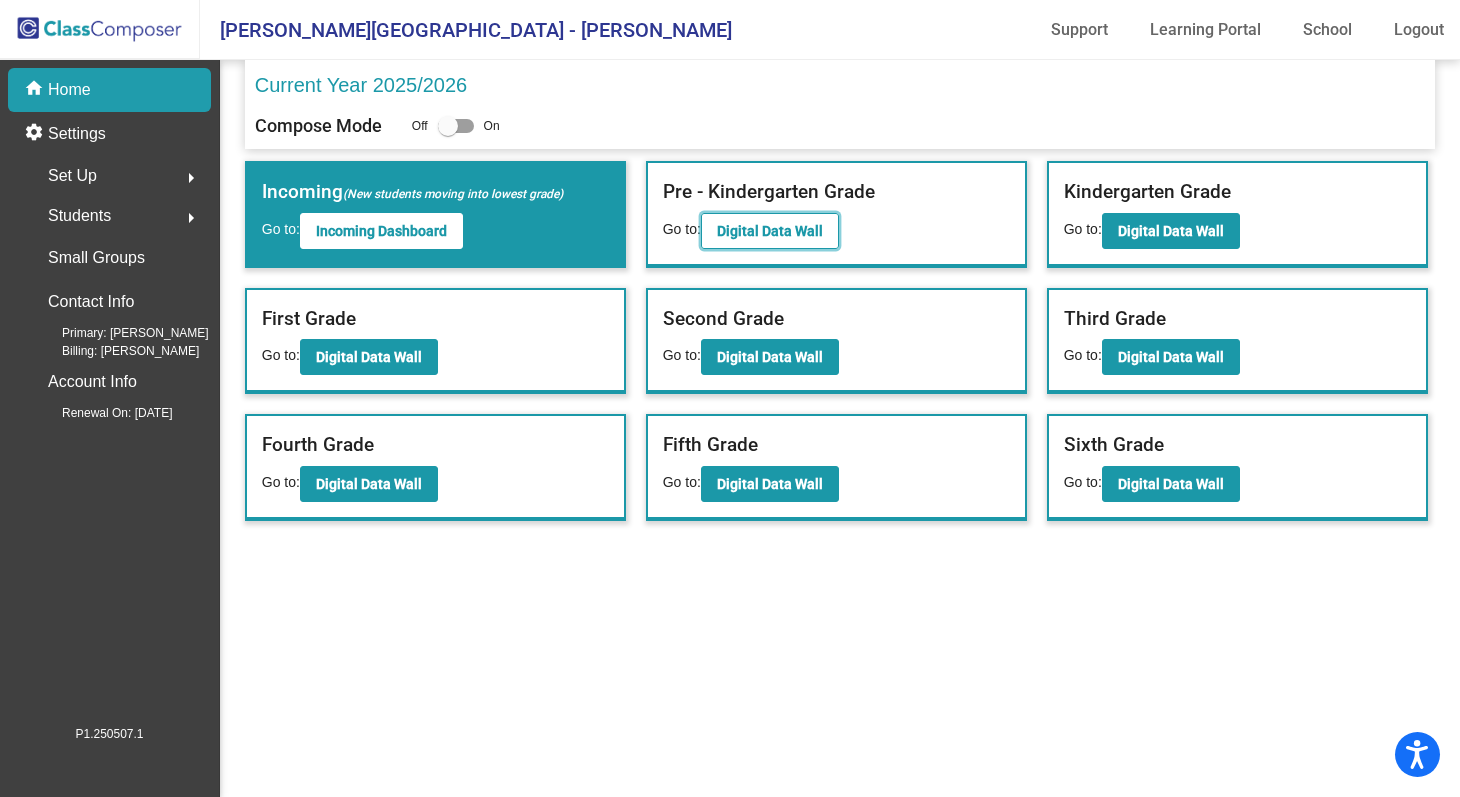 click on "Digital Data Wall" 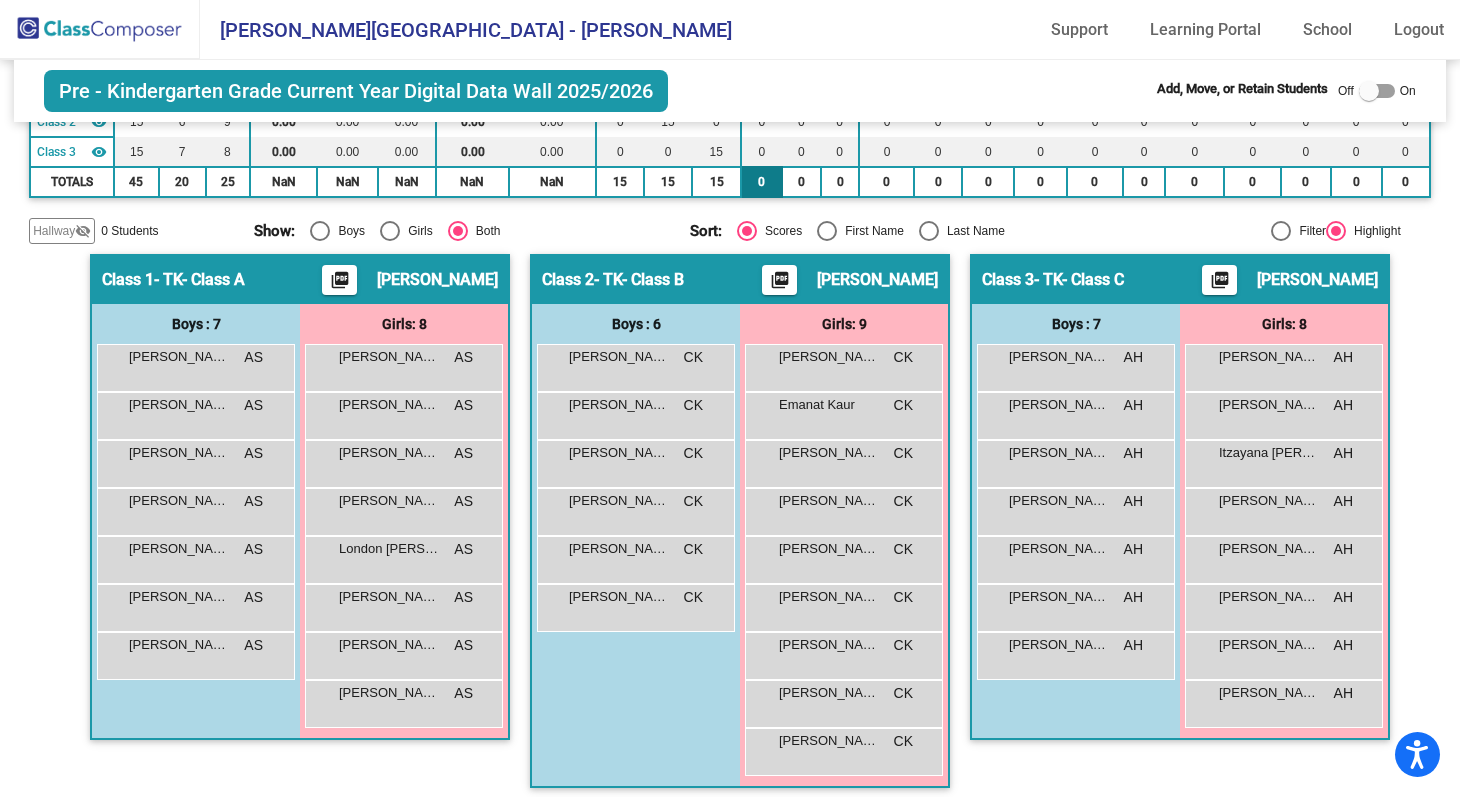 scroll, scrollTop: 239, scrollLeft: 0, axis: vertical 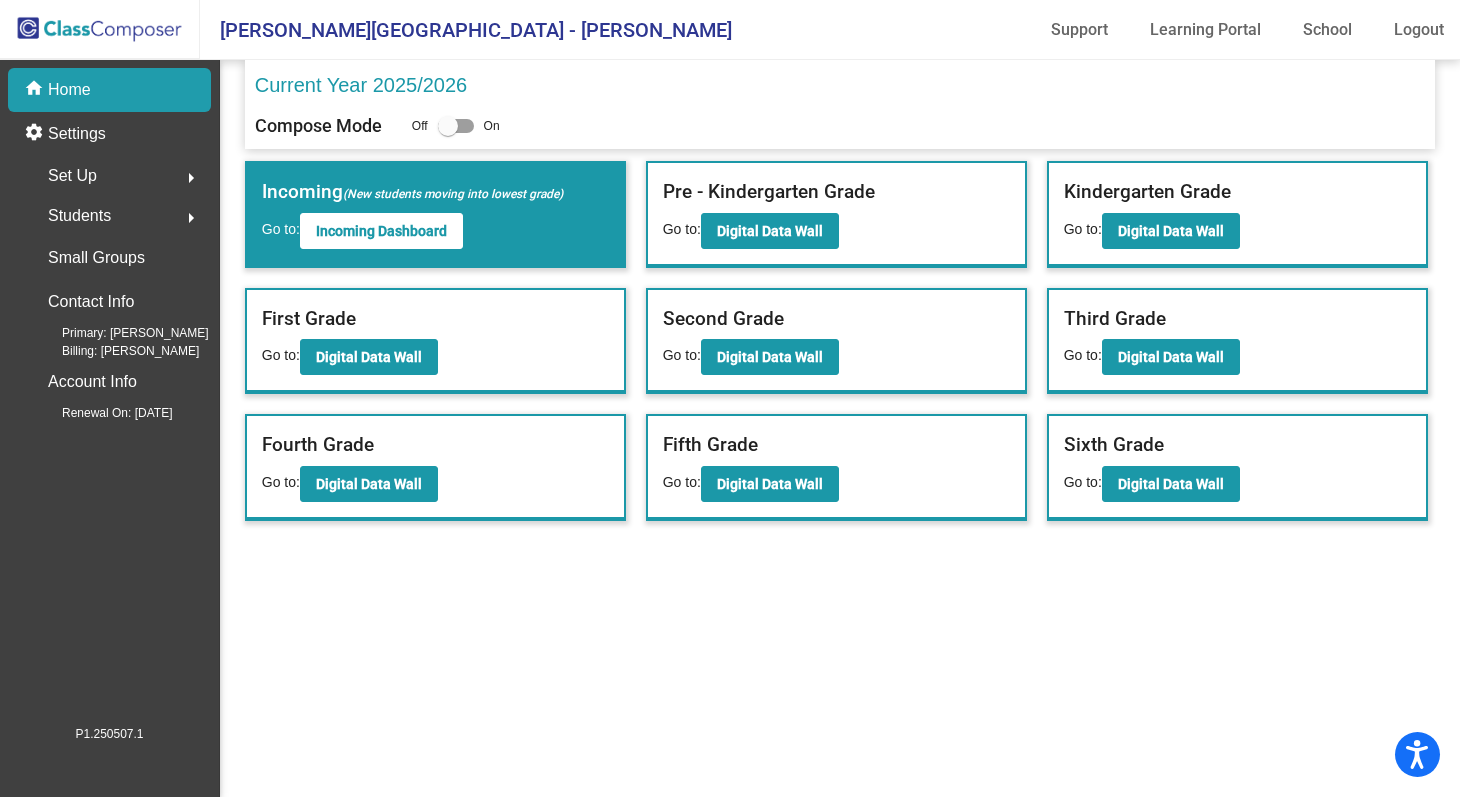 click on "Current Year 2025/2026 Compose Mode Off   On   Incoming   (New students moving into lowest grade) Go to:  Incoming Dashboard Pre - Kindergarten Grade Go to:  Digital Data Wall Kindergarten Grade Go to:  Digital Data Wall First Grade Go to:  Digital Data Wall Second Grade Go to:  Digital Data Wall Third Grade Go to:  Digital Data Wall Fourth Grade Go to:  Digital Data Wall Fifth Grade Go to:  Digital Data Wall Sixth Grade Go to:  Digital Data Wall" 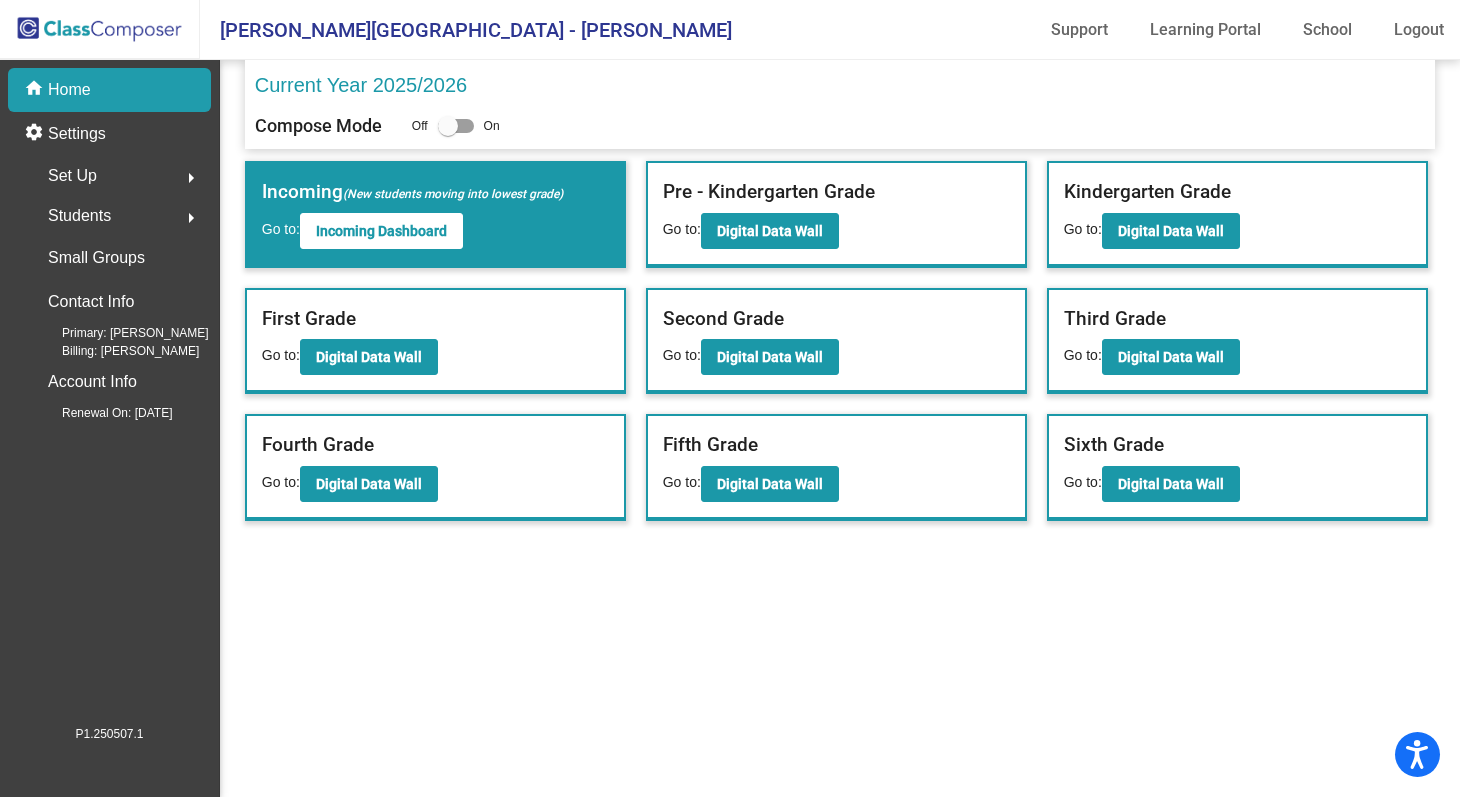 click on "Pre - Kindergarten Grade Go to:  Digital Data Wall" 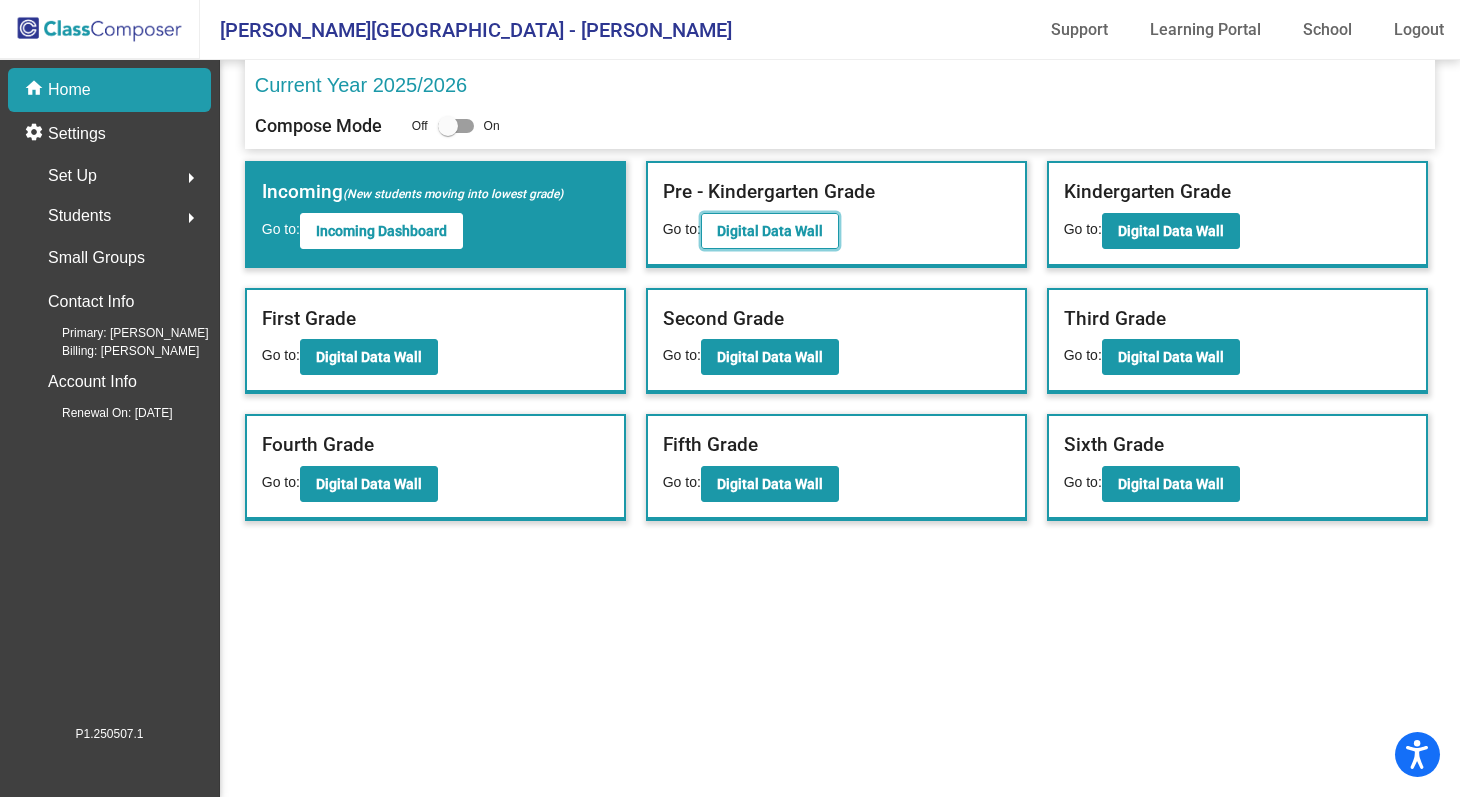 click on "Digital Data Wall" 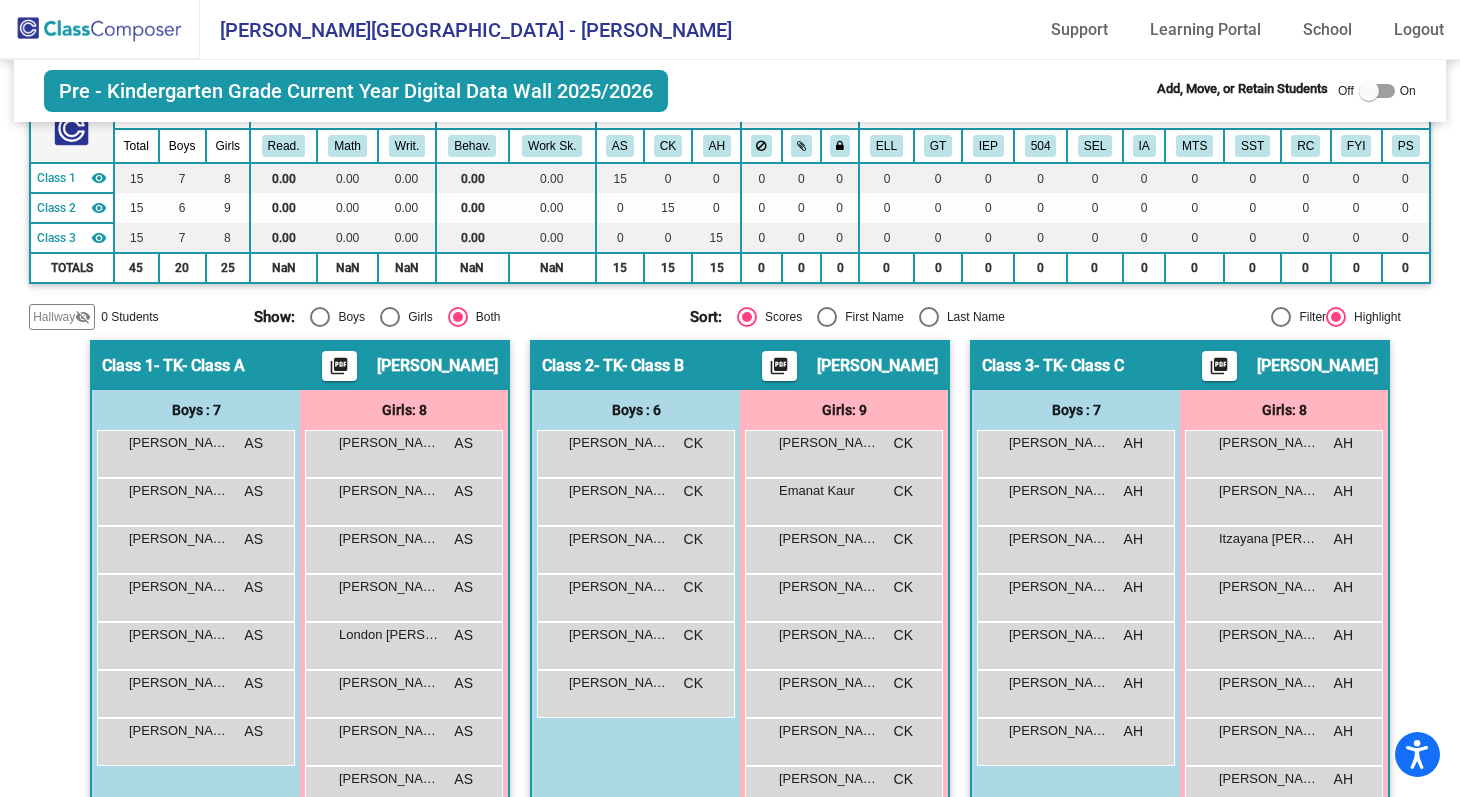 scroll, scrollTop: 0, scrollLeft: 0, axis: both 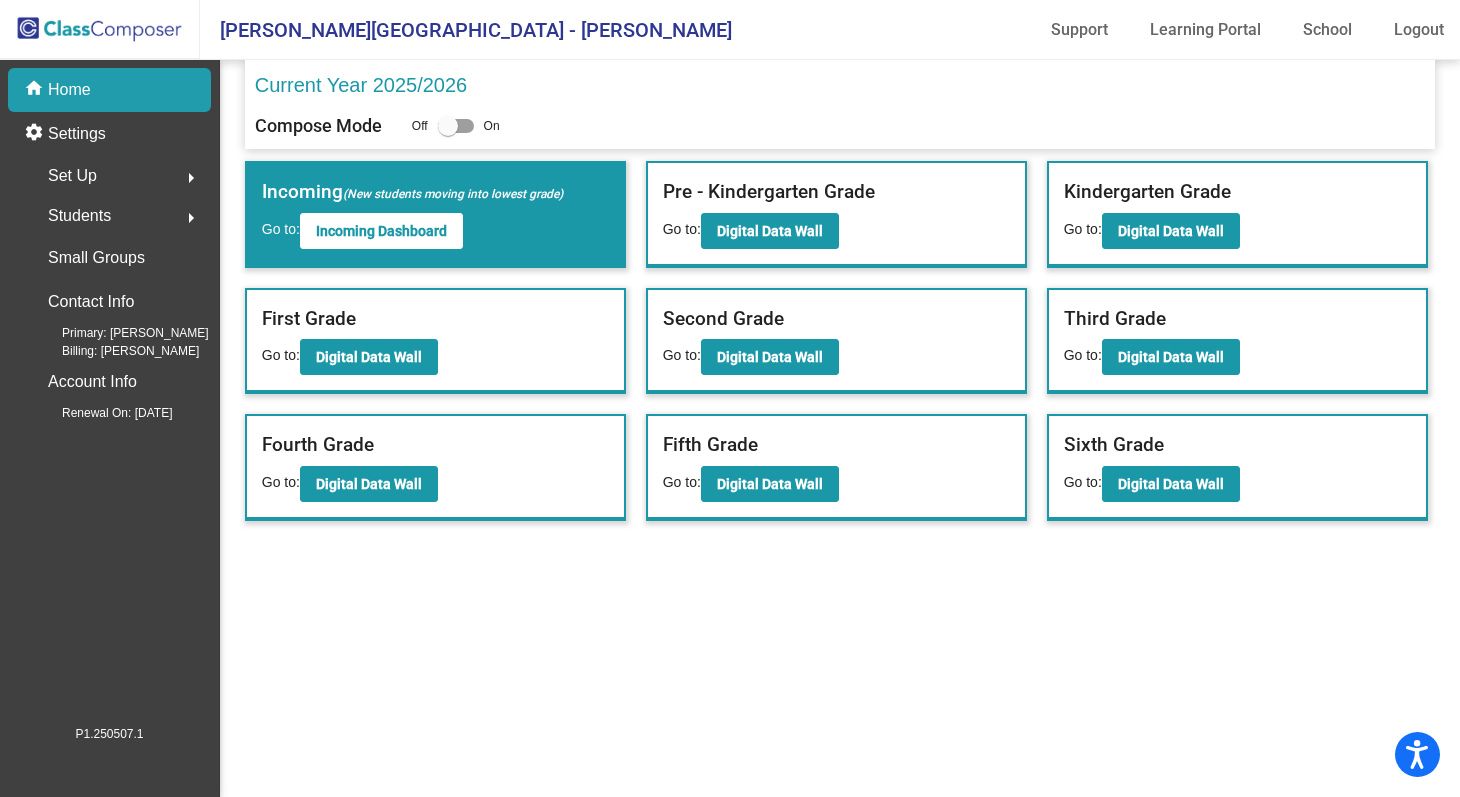 click on "Kindergarten Grade" 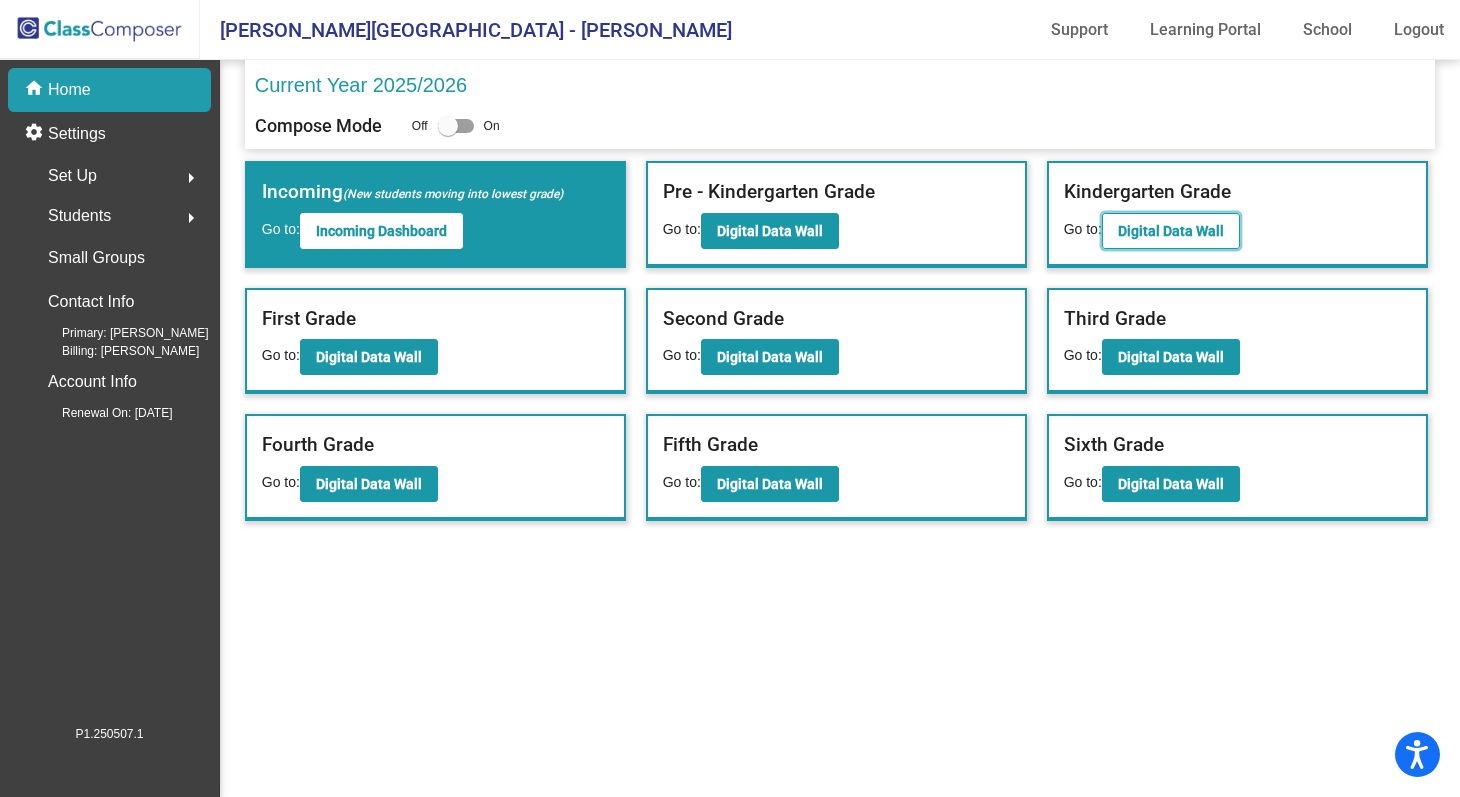 click on "Digital Data Wall" 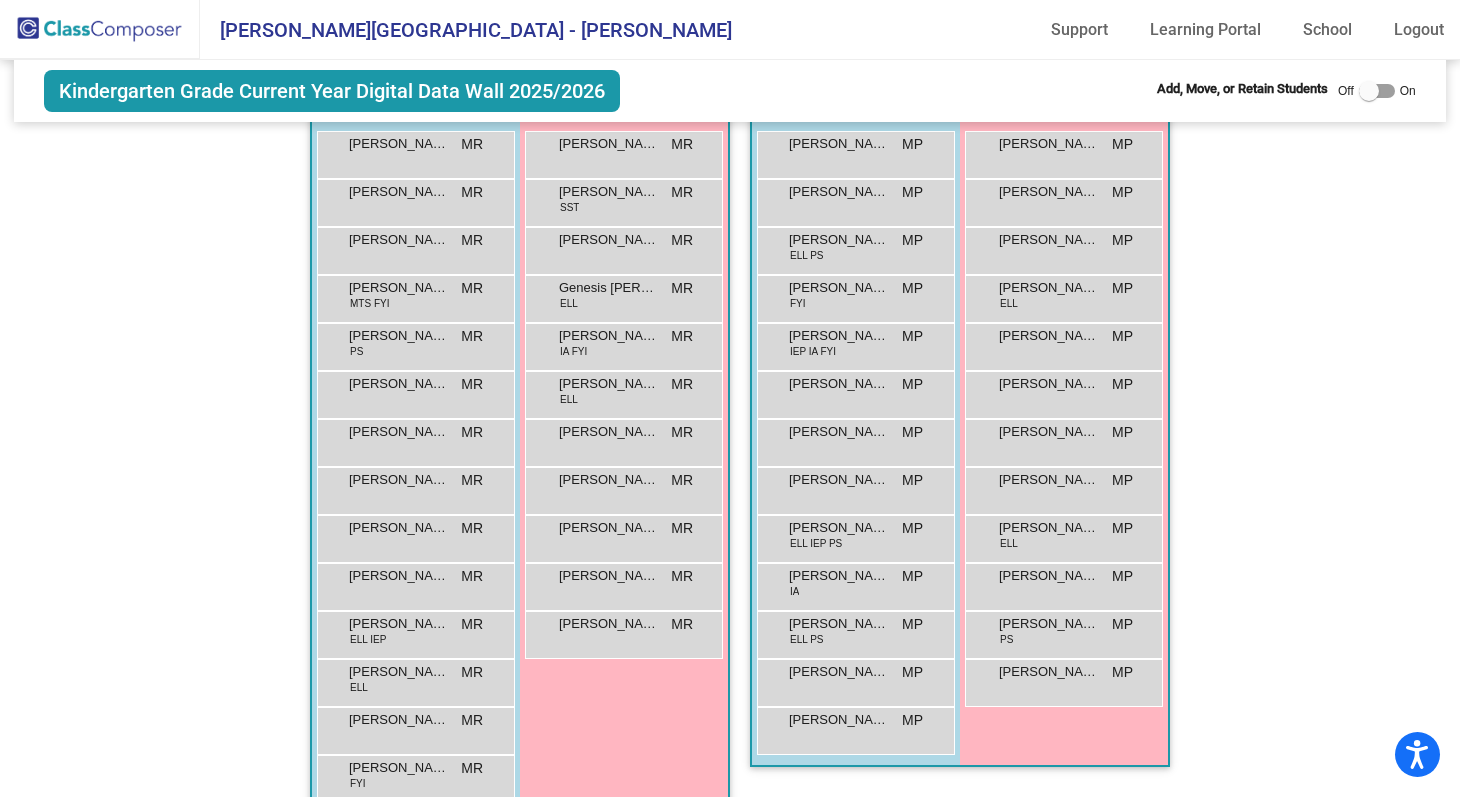 scroll, scrollTop: 449, scrollLeft: 0, axis: vertical 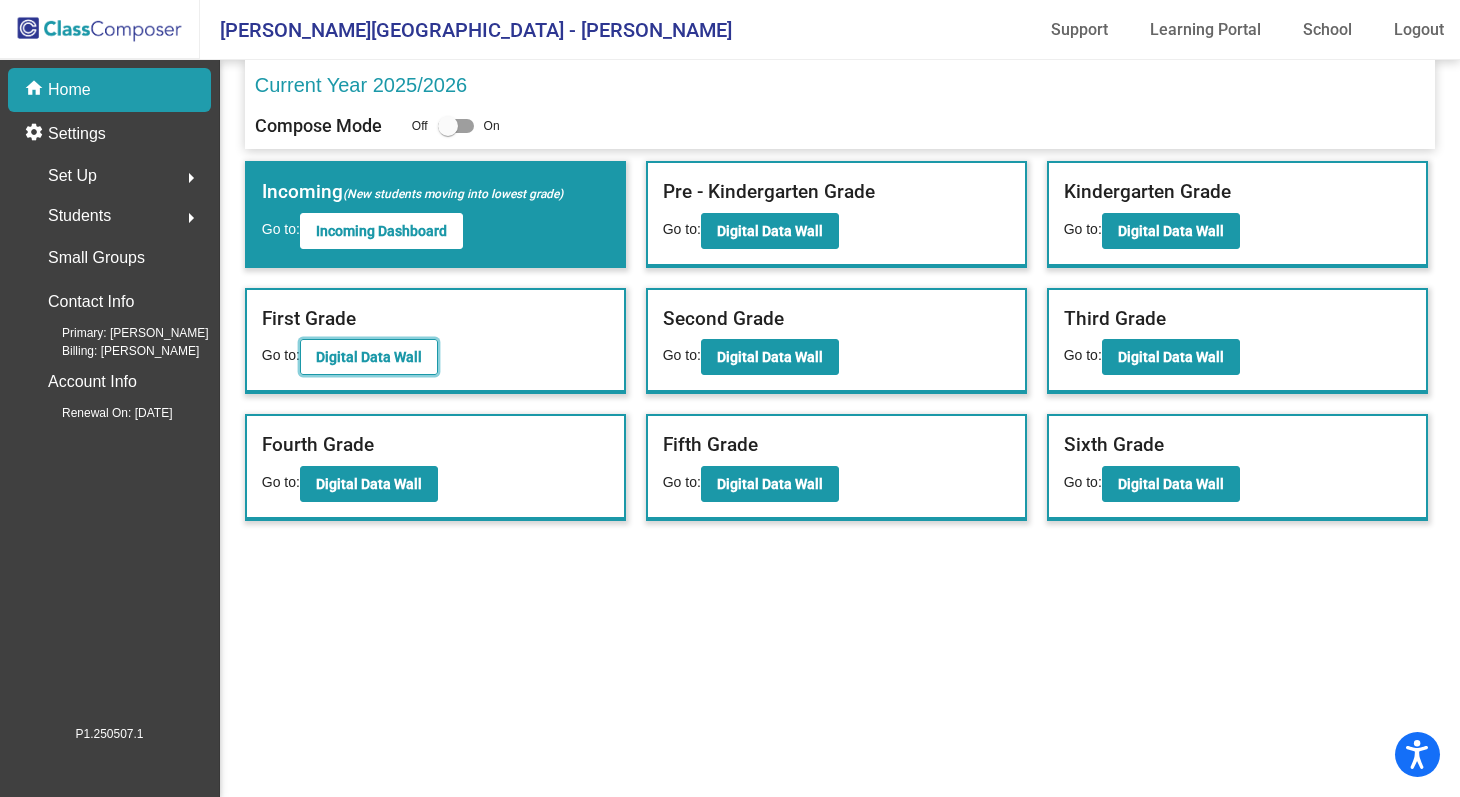 click on "Digital Data Wall" 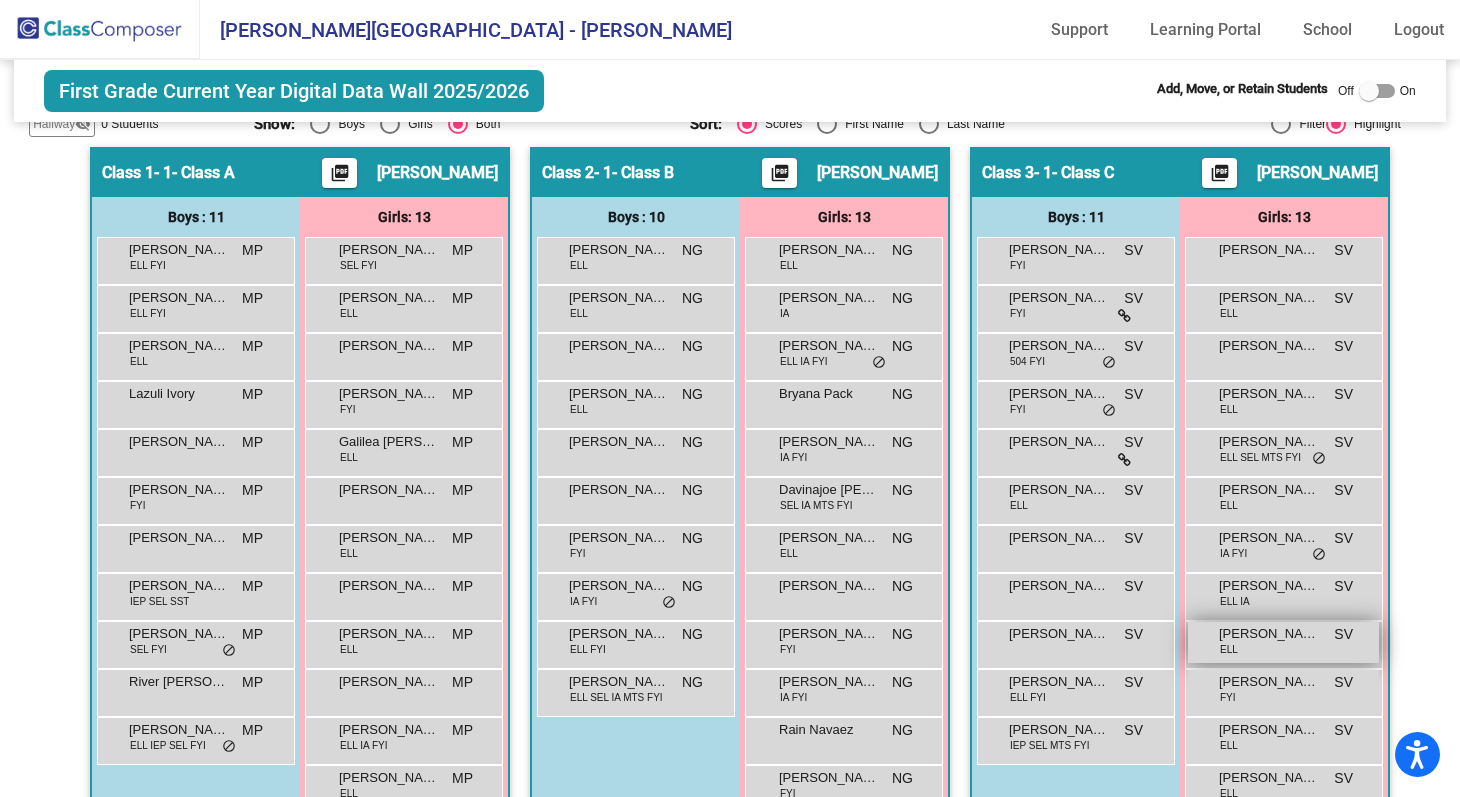 scroll, scrollTop: 431, scrollLeft: 0, axis: vertical 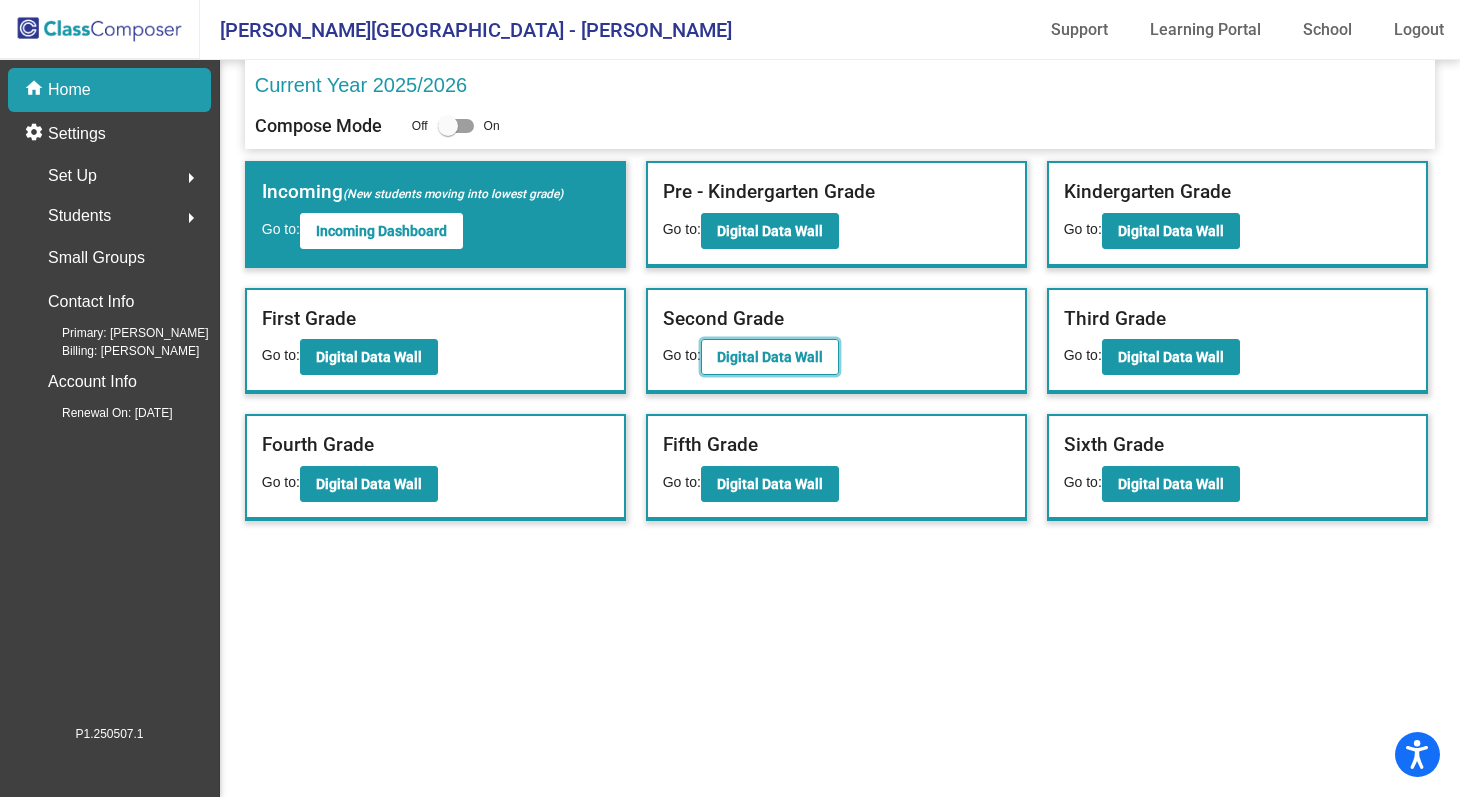 click on "Digital Data Wall" 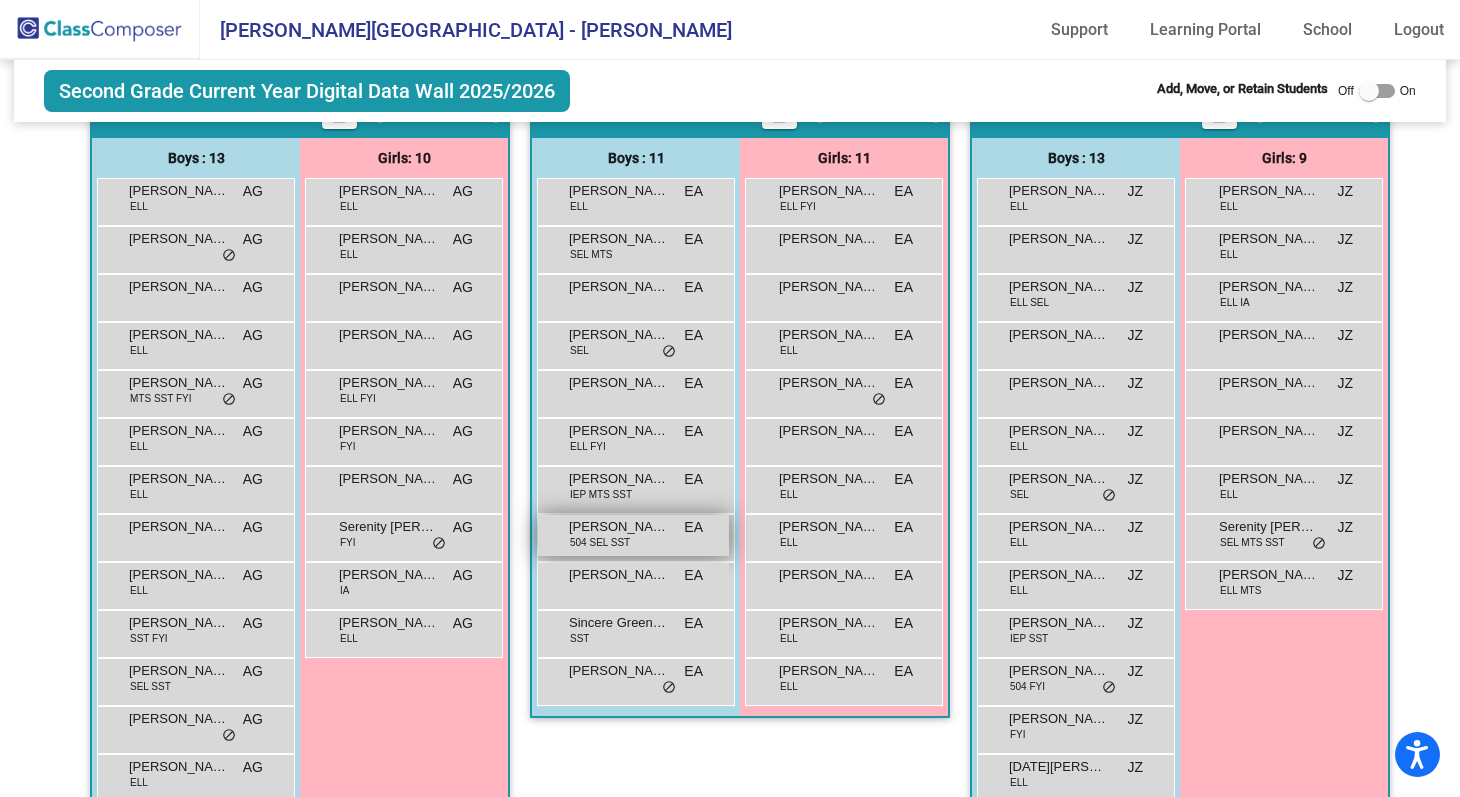 scroll, scrollTop: 431, scrollLeft: 0, axis: vertical 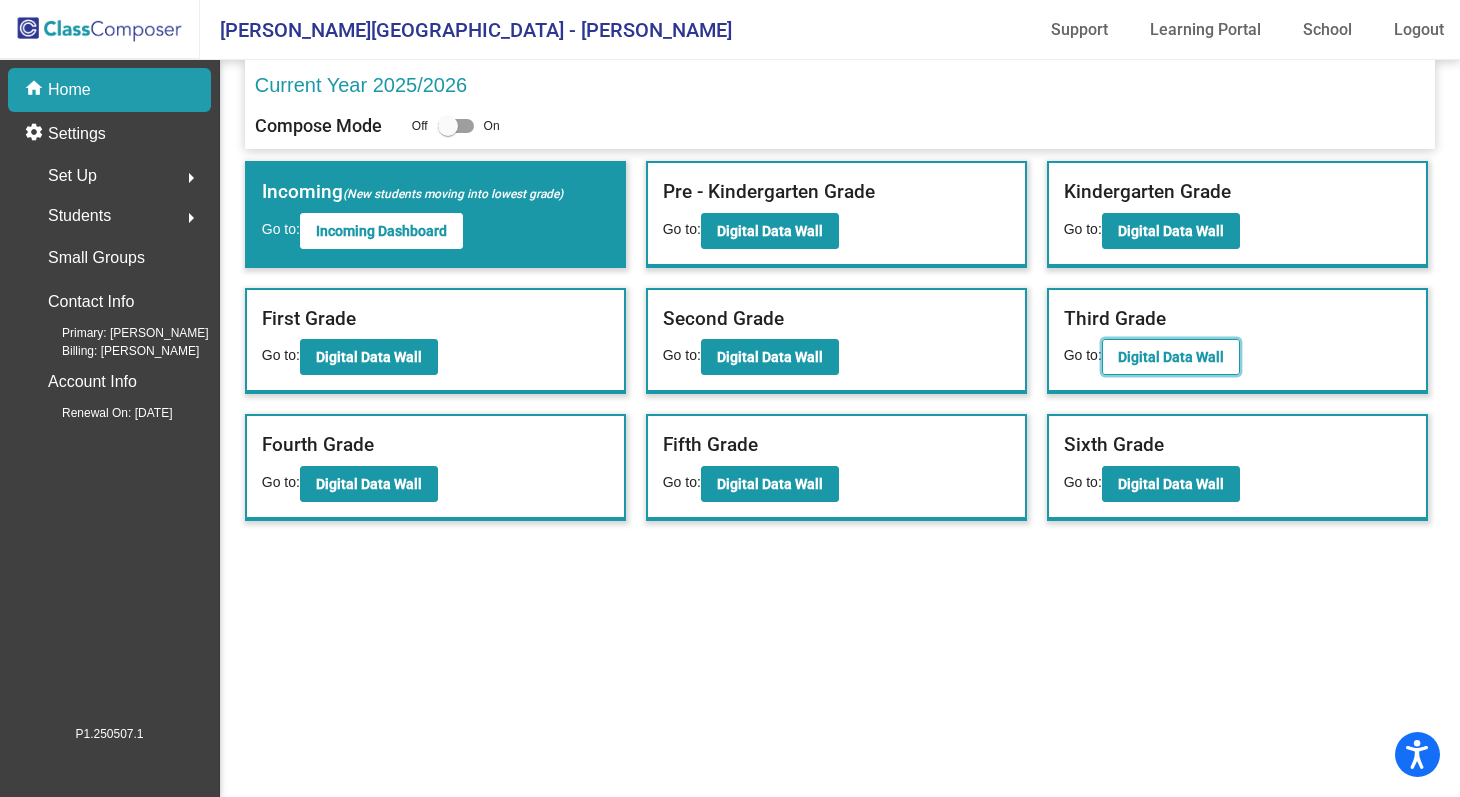 click on "Digital Data Wall" 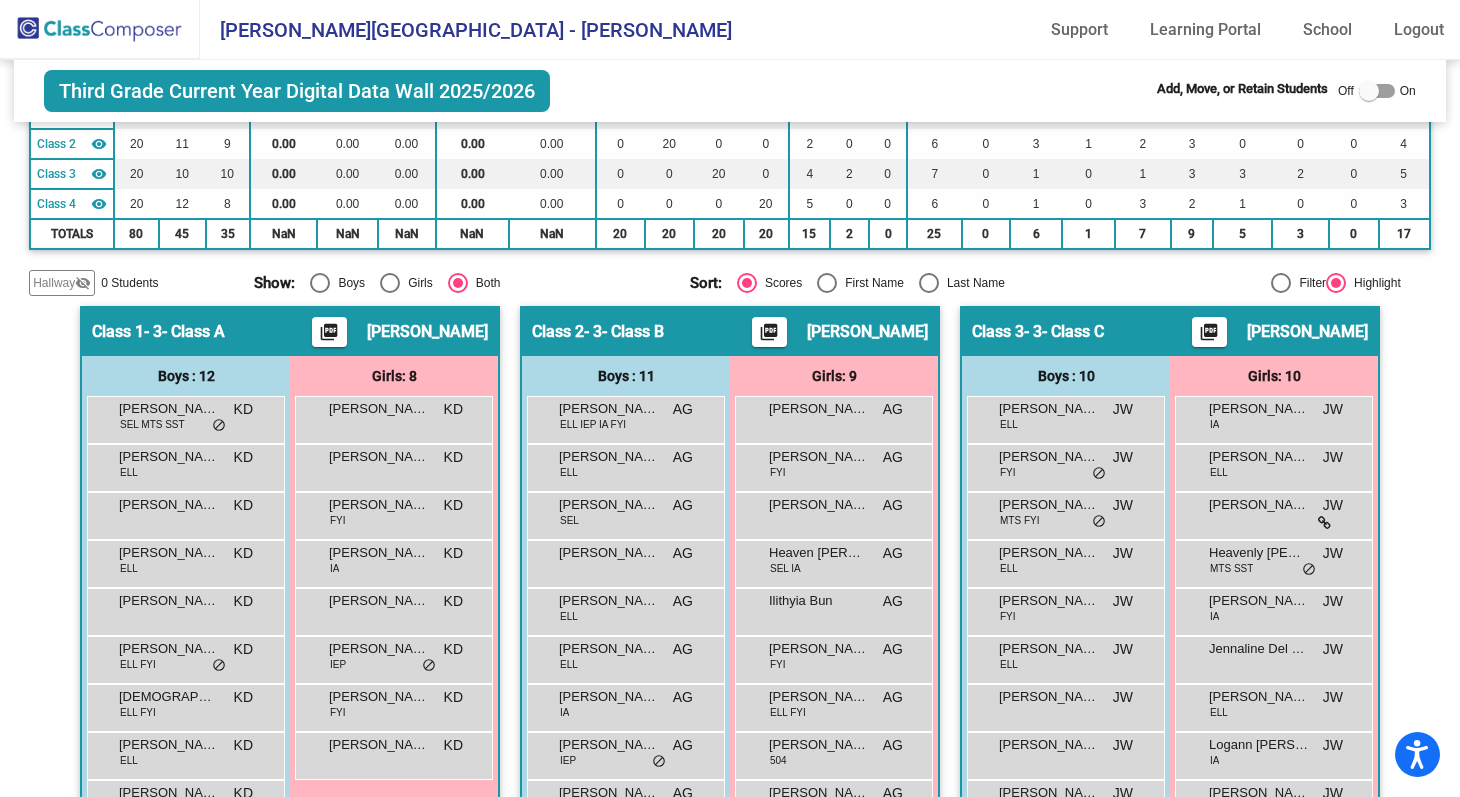 scroll, scrollTop: 114, scrollLeft: 0, axis: vertical 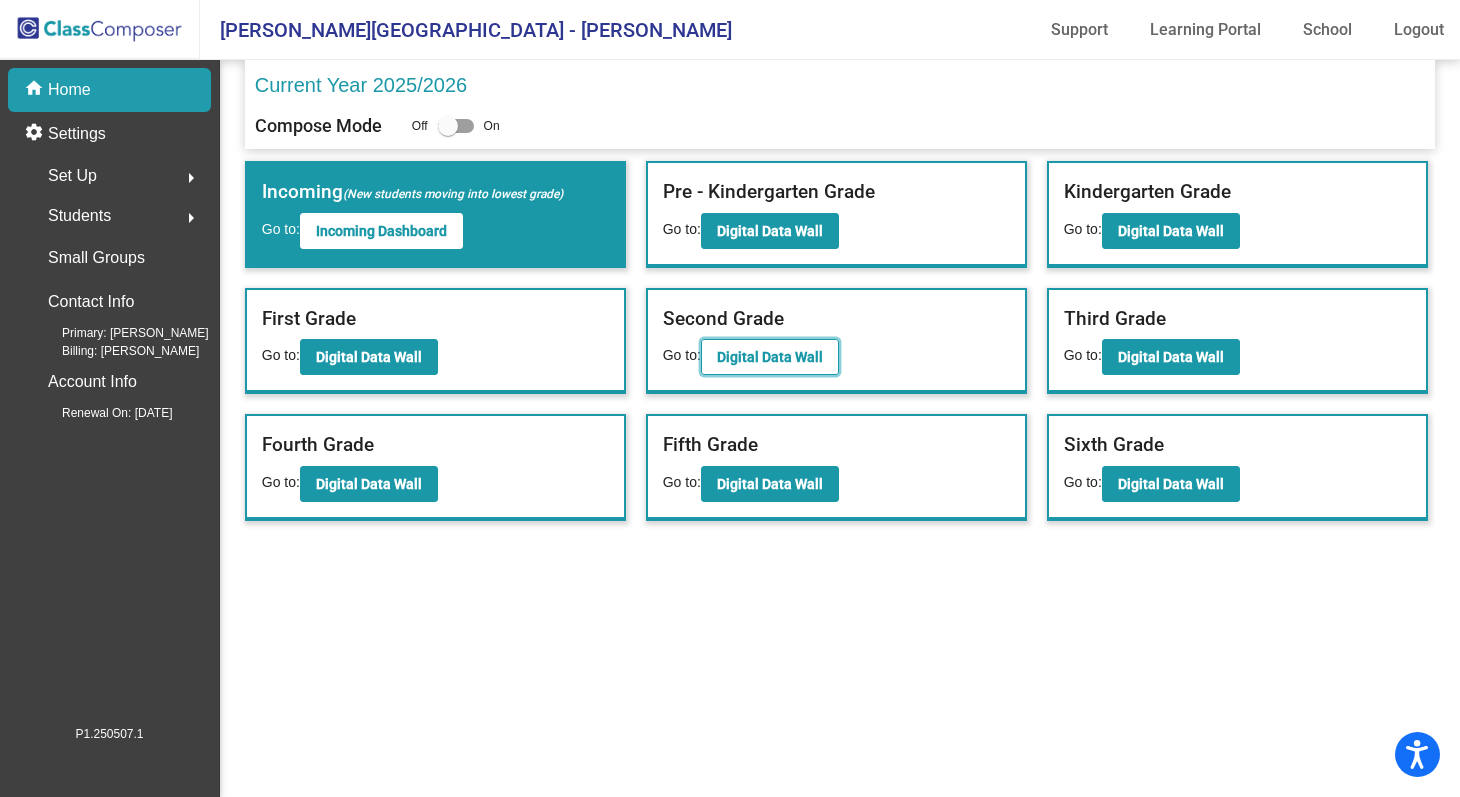click on "Digital Data Wall" 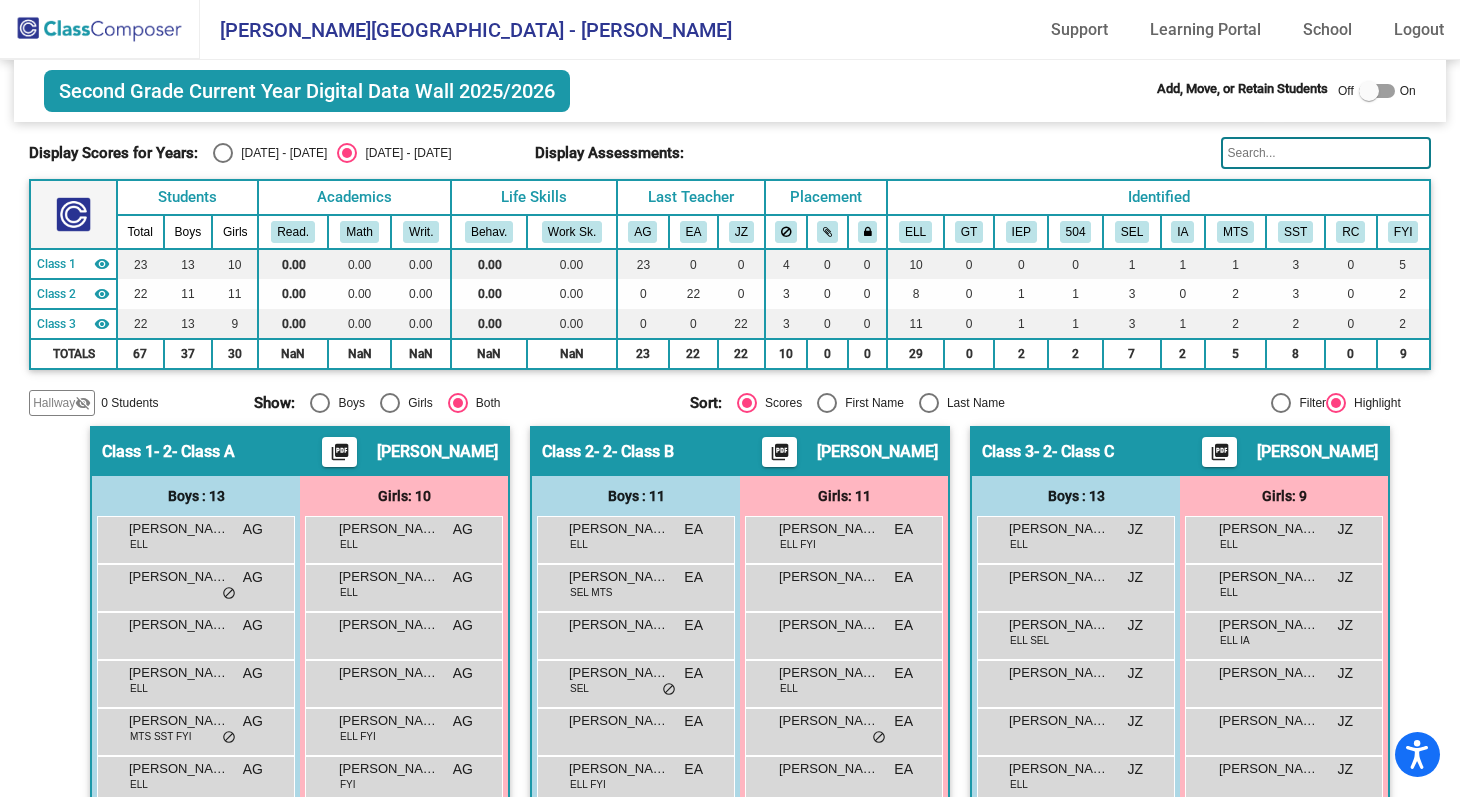 scroll, scrollTop: 0, scrollLeft: 0, axis: both 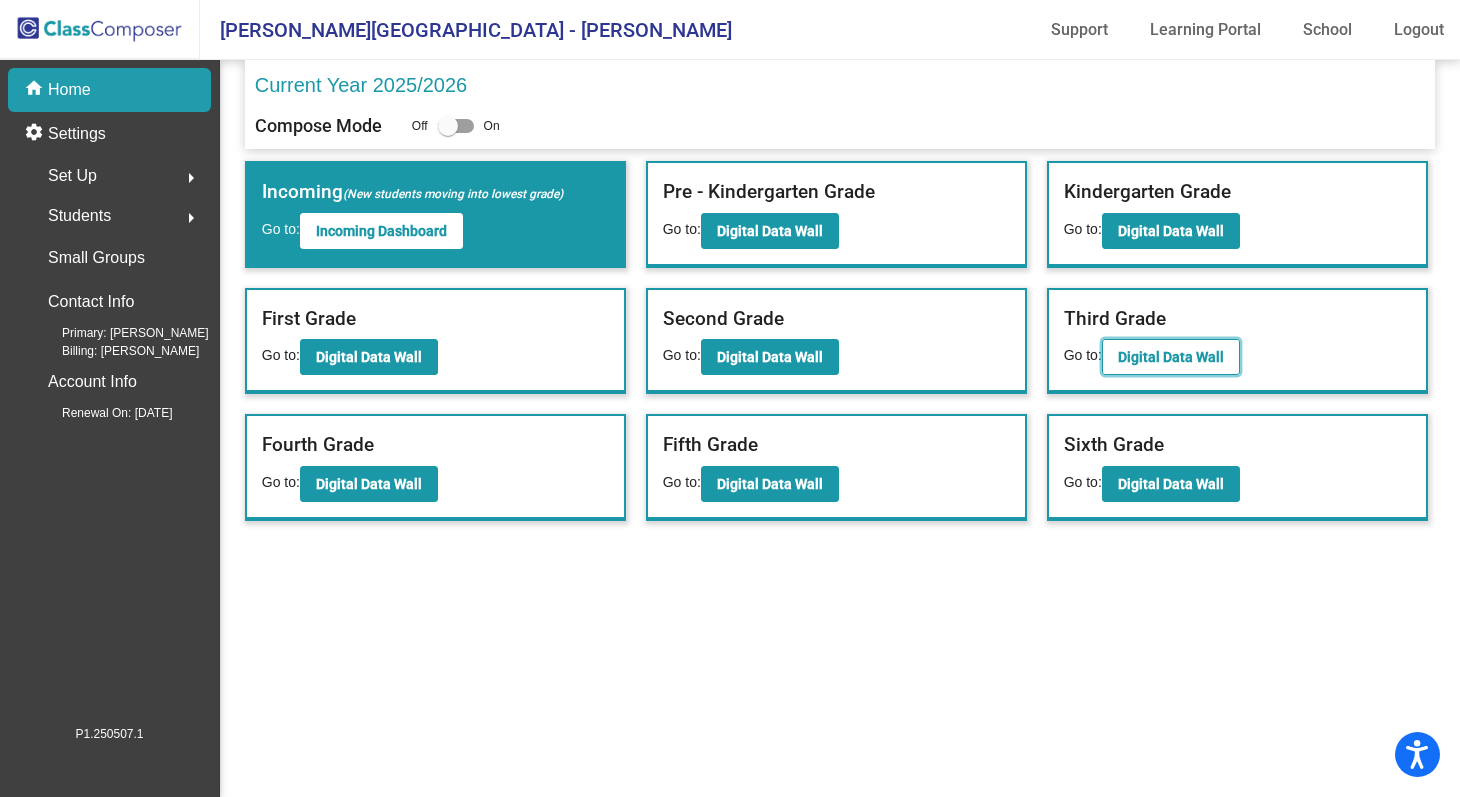 click on "Digital Data Wall" 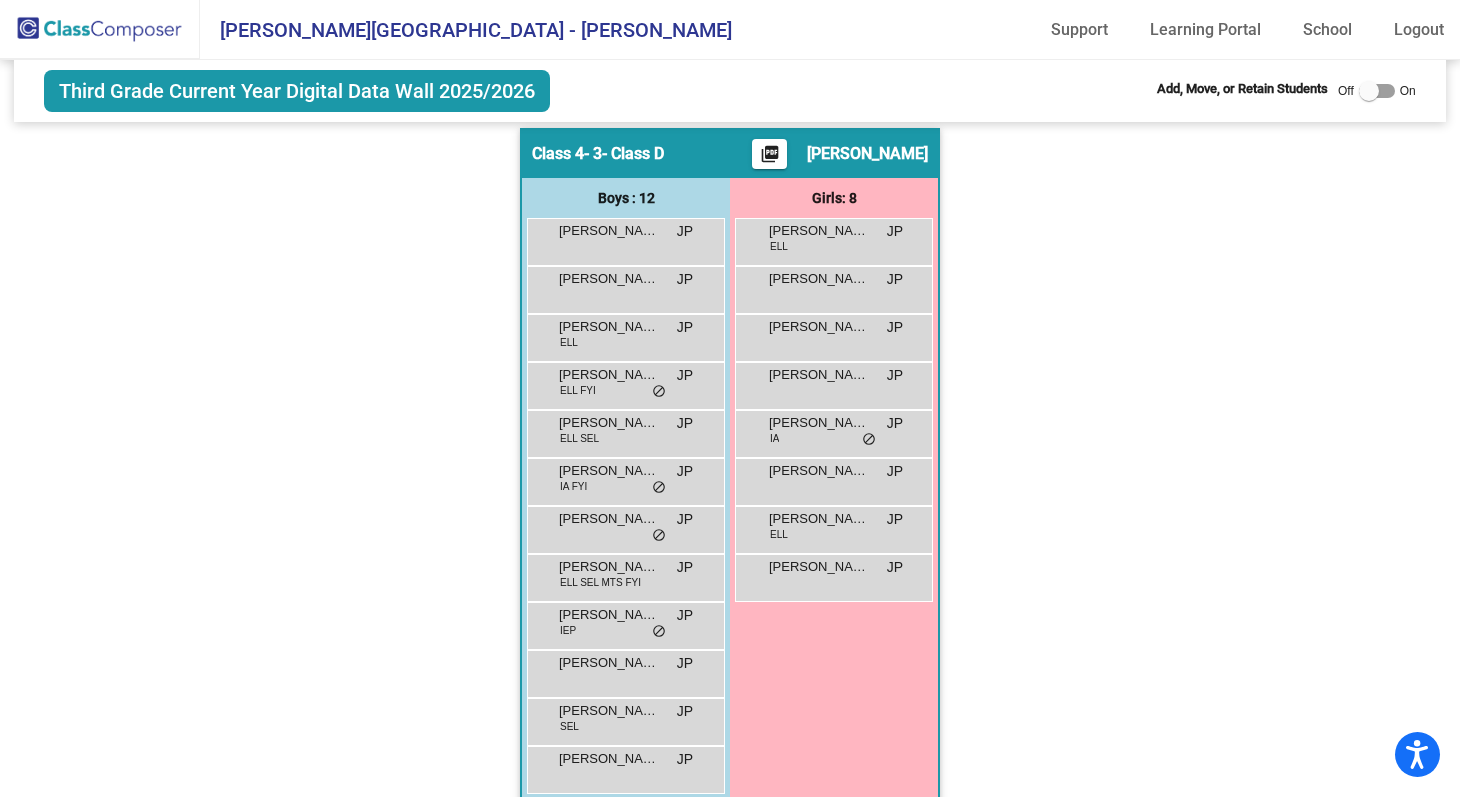 scroll, scrollTop: 1111, scrollLeft: 0, axis: vertical 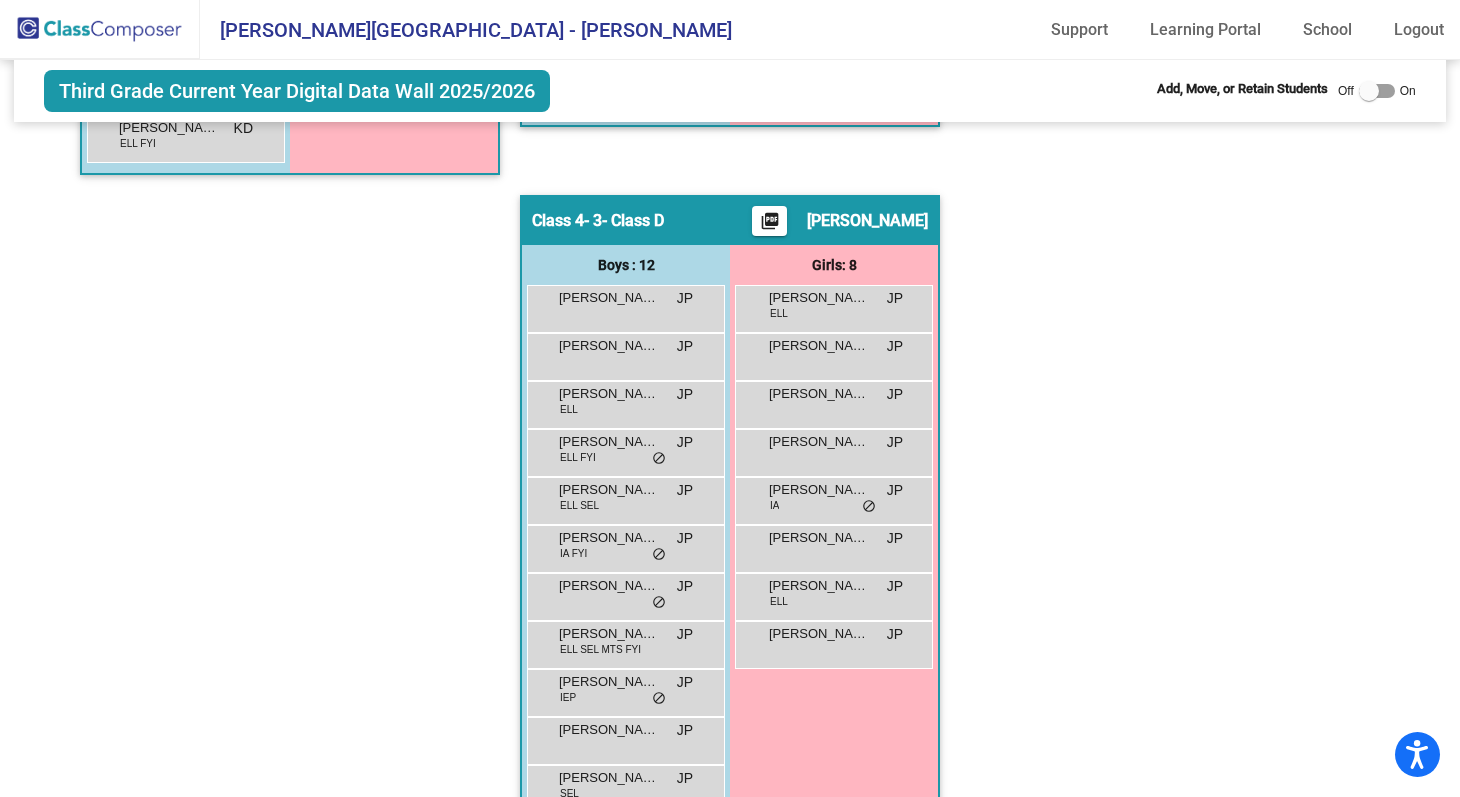 click on "Hallway   - Hallway Class  picture_as_pdf  Add Student  First Name Last Name Student Id  (Recommended)   Boy   Girl   Non Binary Add Close  Boys : 0    No Students   Girls: 0   No Students   Class 1   - 3- Class A  picture_as_pdf Kristine Detchon  Add Student  First Name Last Name Student Id  (Recommended)   Boy   Girl   Non Binary Add Close  Boys : 12  Alan Gonzalez SEL MTS SST KD lock do_not_disturb_alt Alexis Dominguez Cardenas ELL KD lock do_not_disturb_alt Anari Richardson KD lock do_not_disturb_alt Cristopher Ortiz Villegas ELL KD lock do_not_disturb_alt Declan Kots KD lock do_not_disturb_alt Deedar Kang ELL FYI KD lock do_not_disturb_alt Jesus Ista ELL FYI KD lock do_not_disturb_alt Jose Rodriguez Amado ELL KD lock do_not_disturb_alt Manuel Alcala KD lock do_not_disturb_alt Markez Rubio KD lock do_not_disturb_alt Mason McDougal KD lock do_not_disturb_alt Maurico Vazquez ELL FYI KD lock do_not_disturb_alt Girls: 8 Alba Camarena Rodriguez KD lock do_not_disturb_alt Arwa Ali KD lock Bella Fernandez" 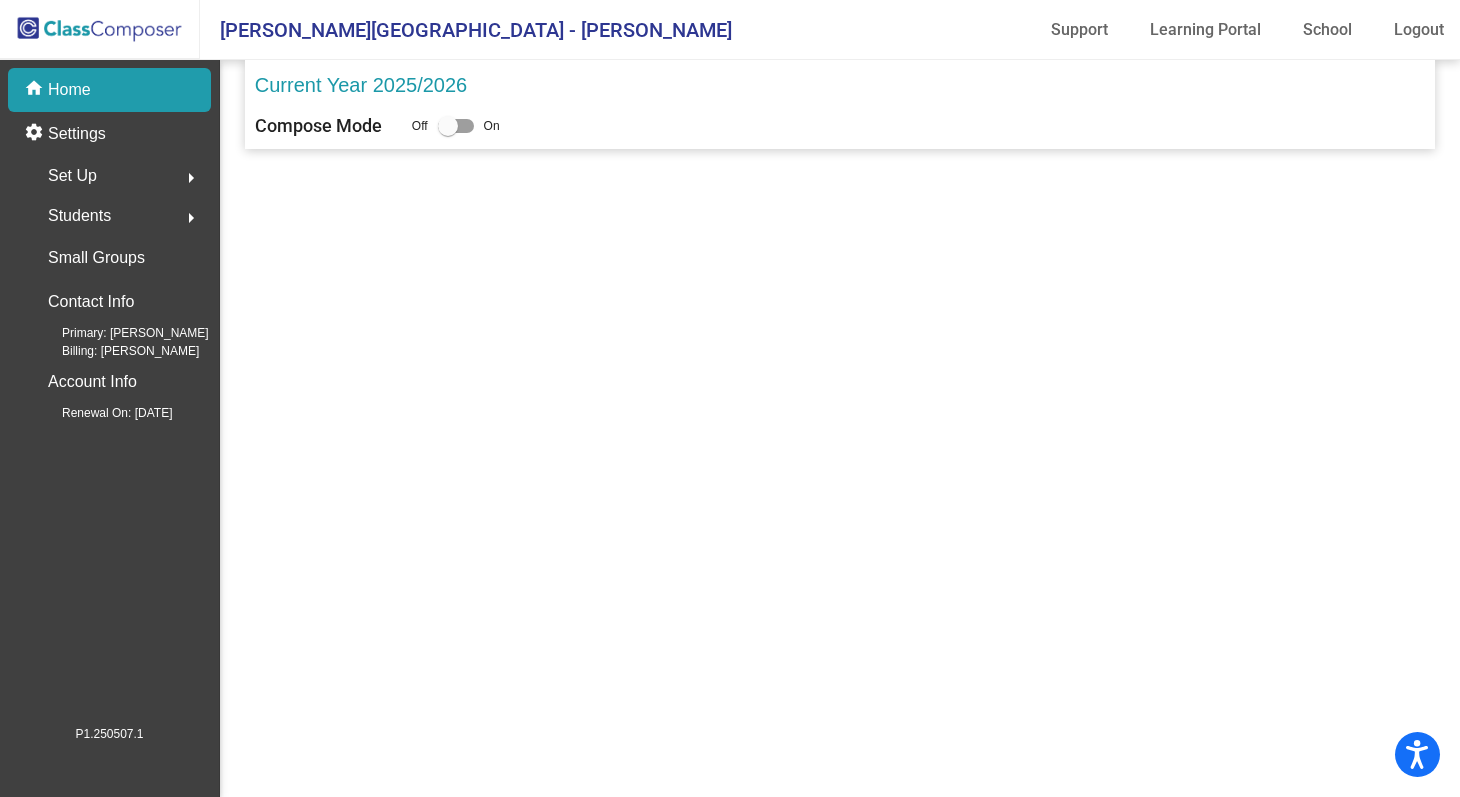 scroll, scrollTop: 0, scrollLeft: 0, axis: both 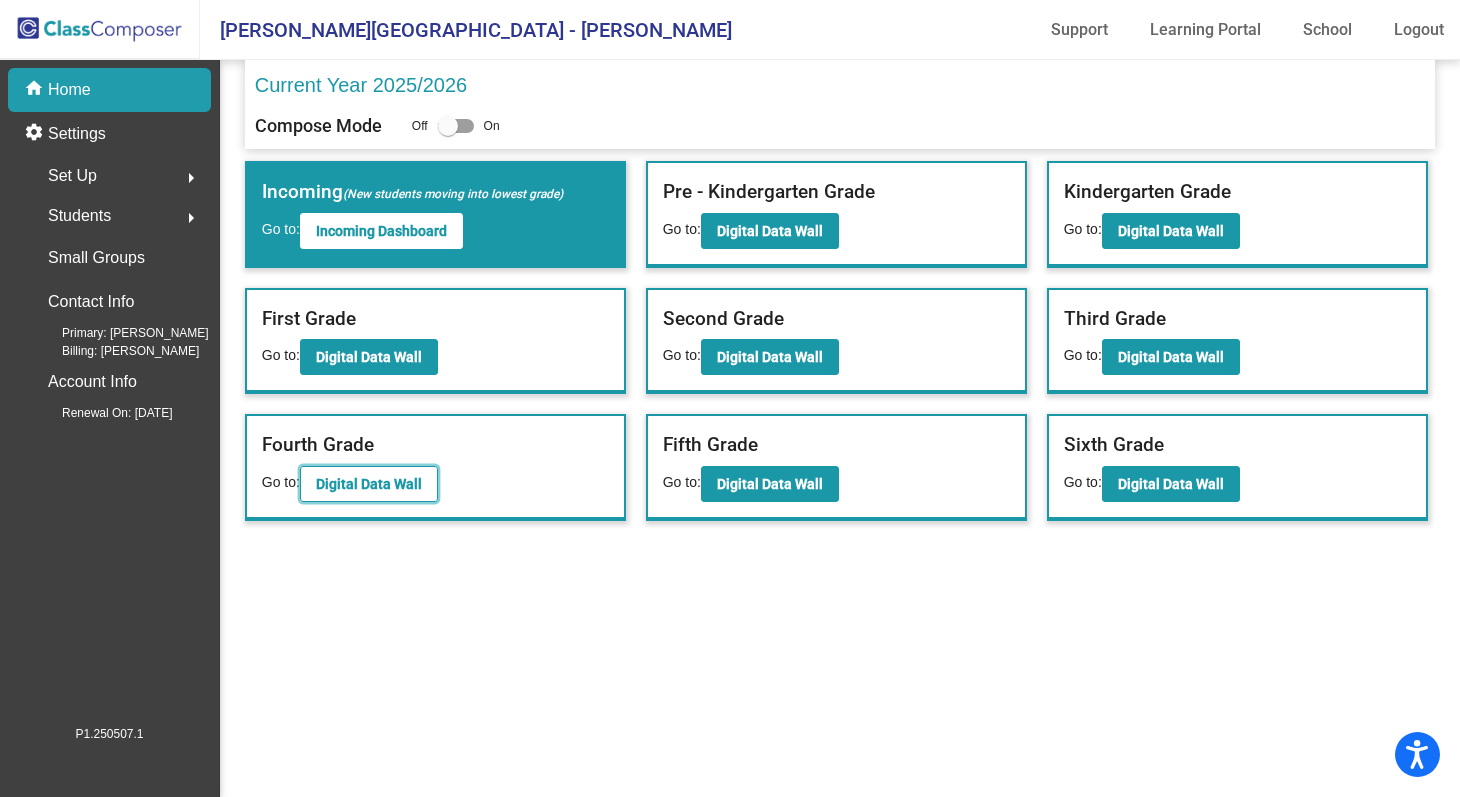 click on "Digital Data Wall" 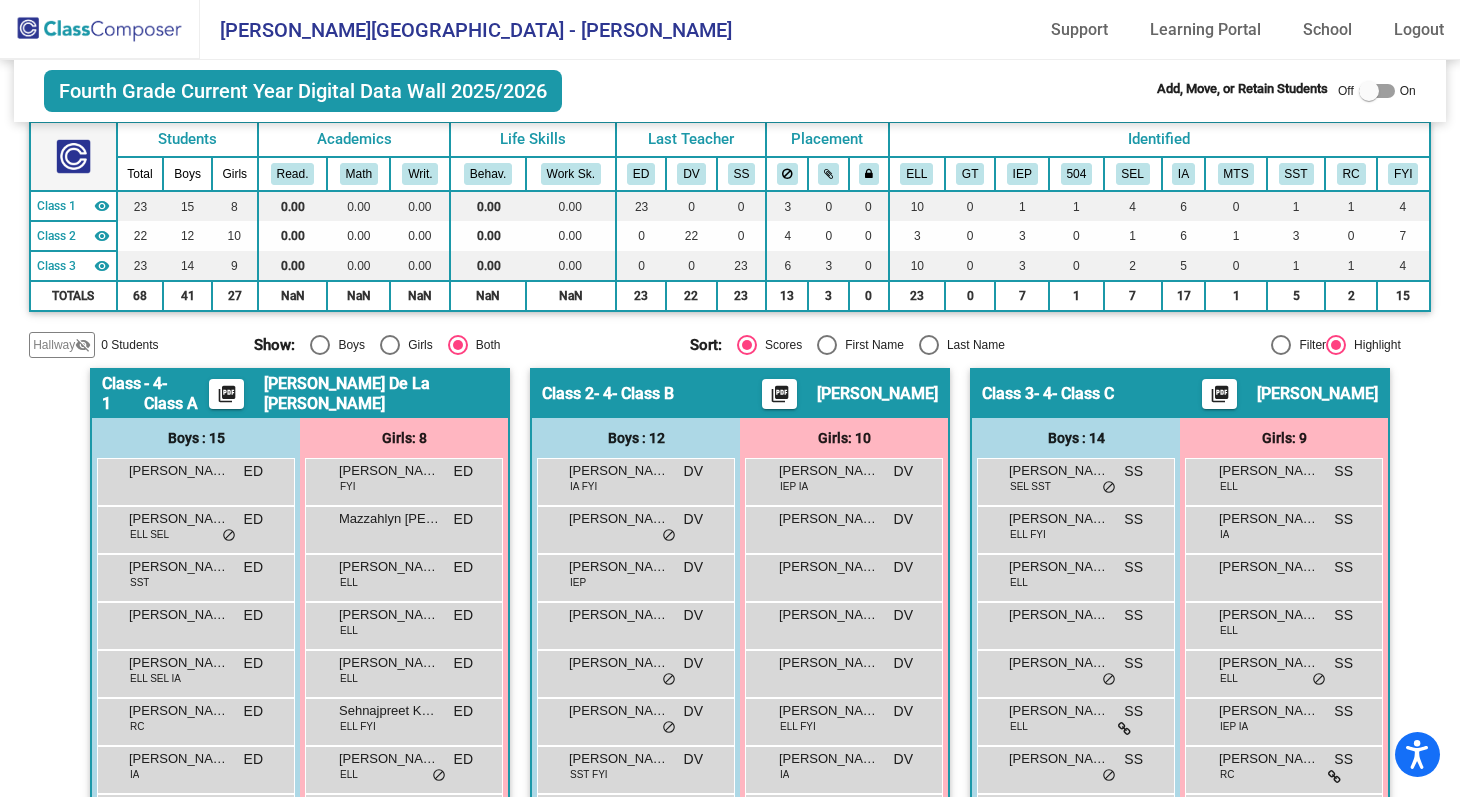 scroll, scrollTop: 123, scrollLeft: 0, axis: vertical 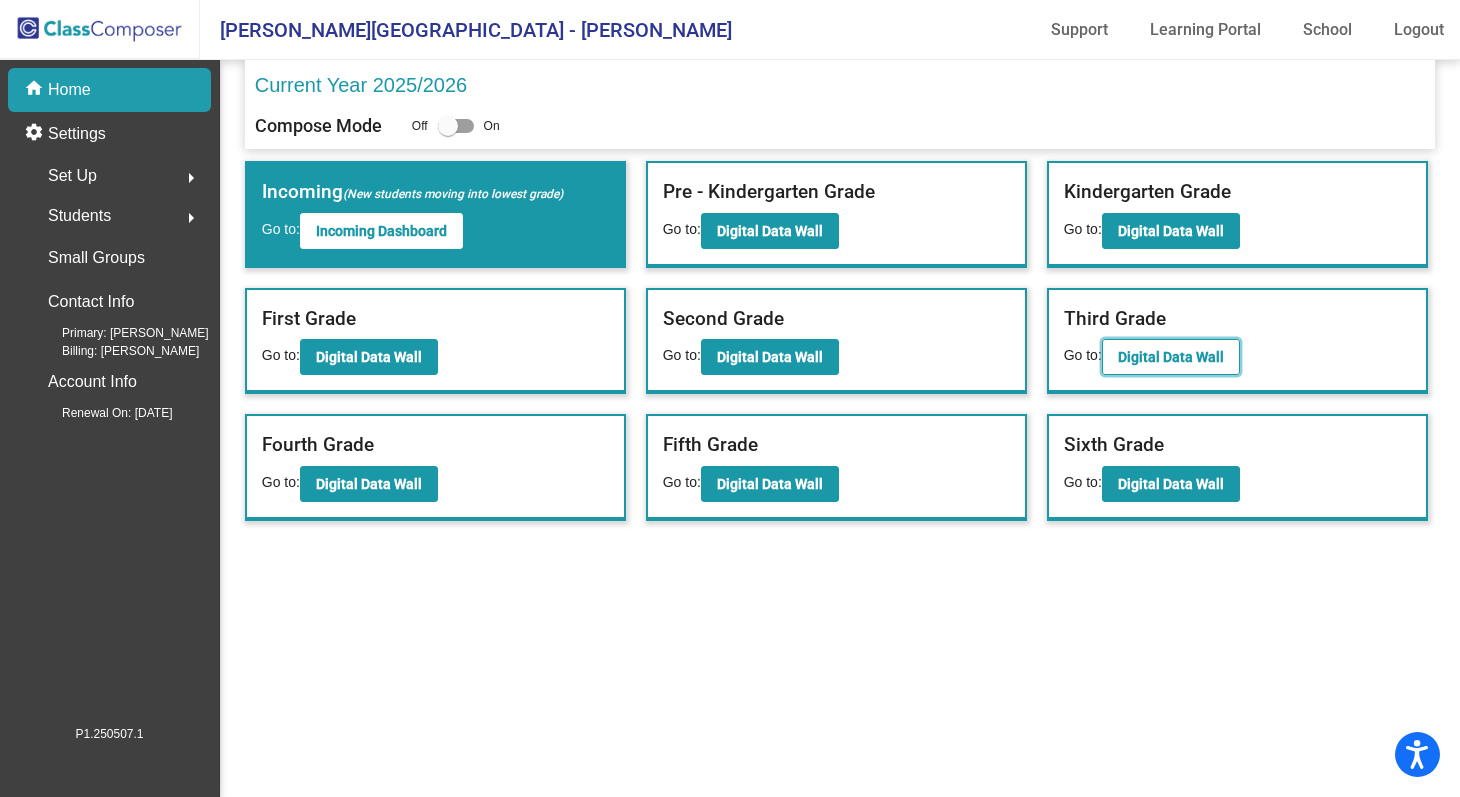 click on "Digital Data Wall" 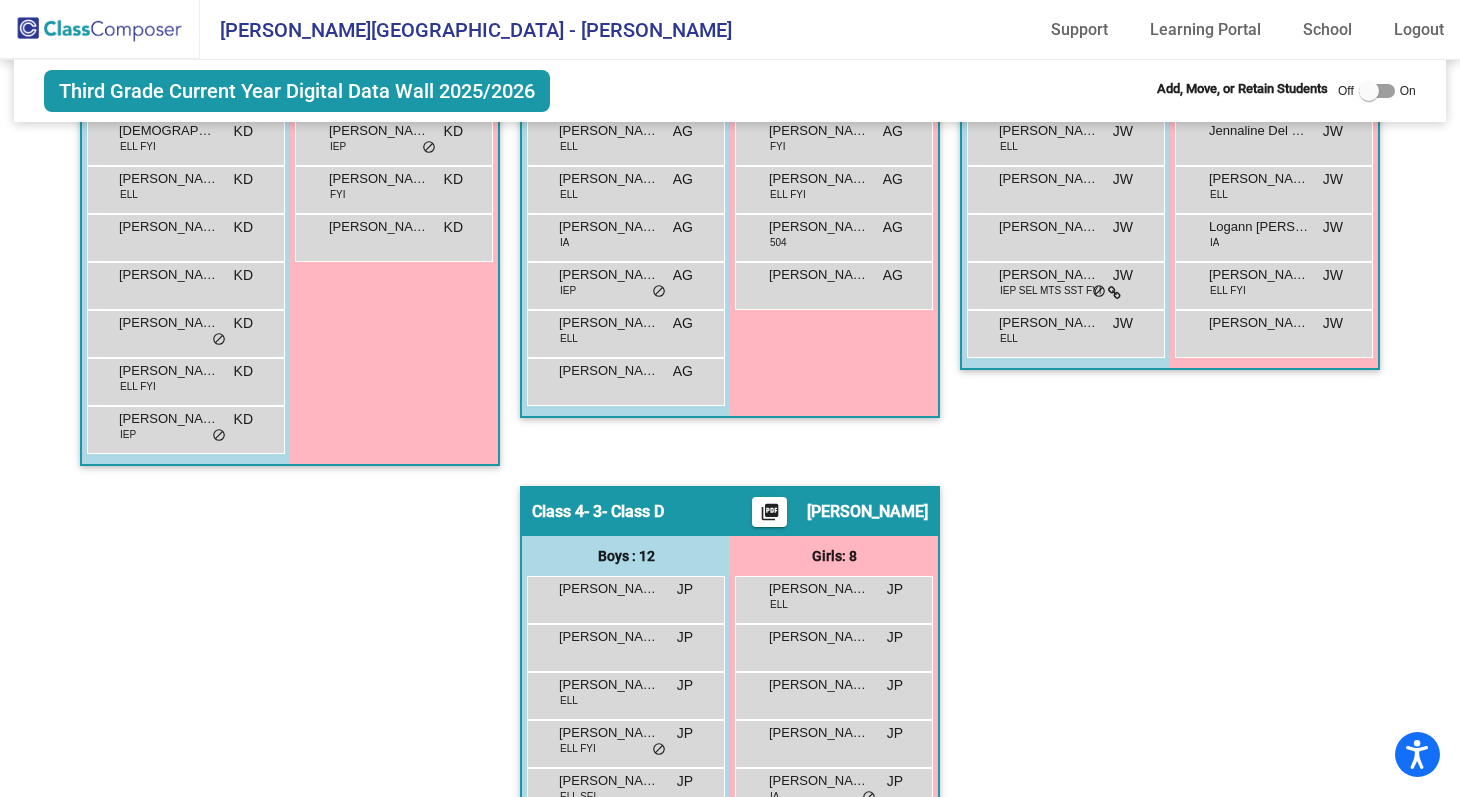 scroll, scrollTop: 503, scrollLeft: 0, axis: vertical 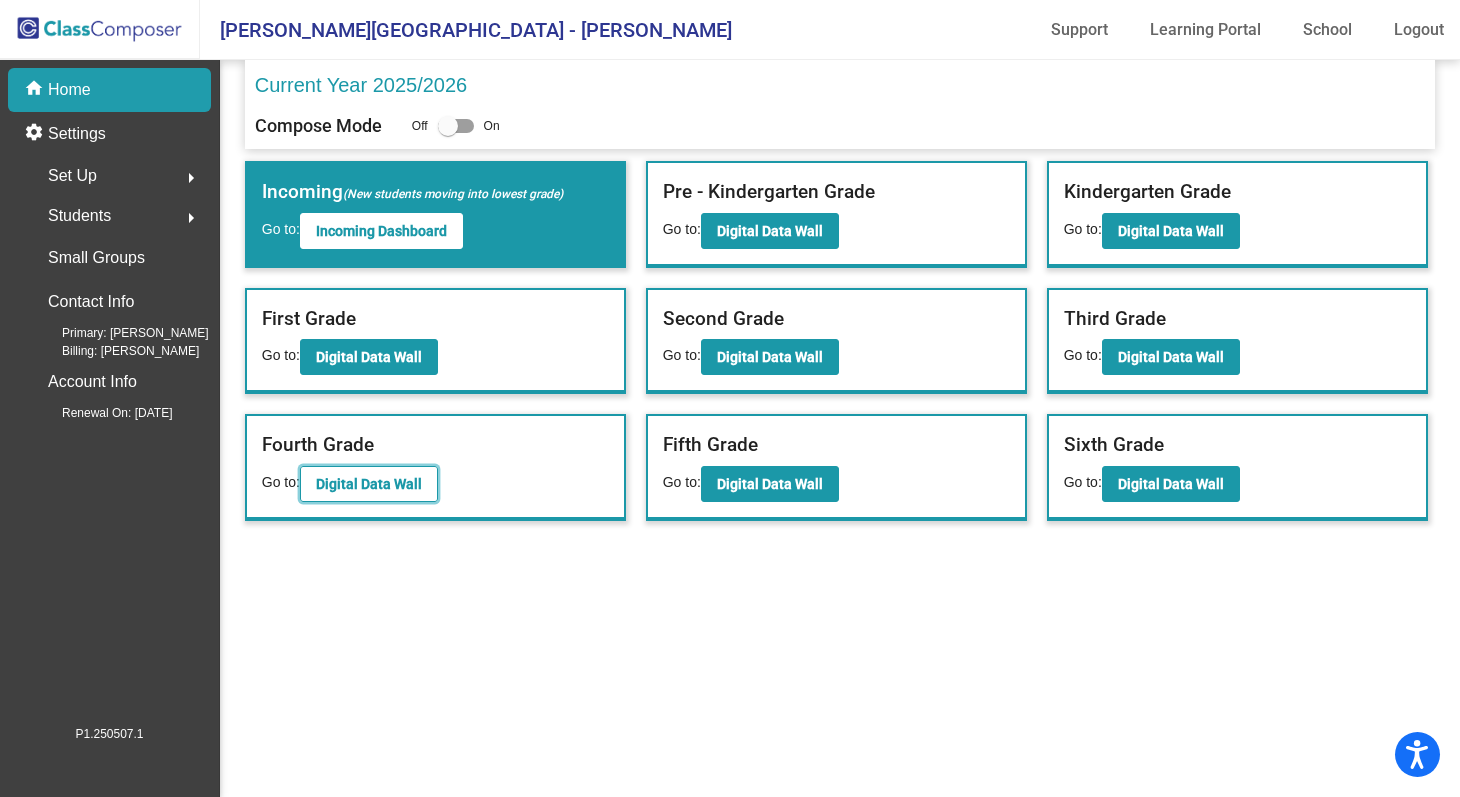 click on "Digital Data Wall" 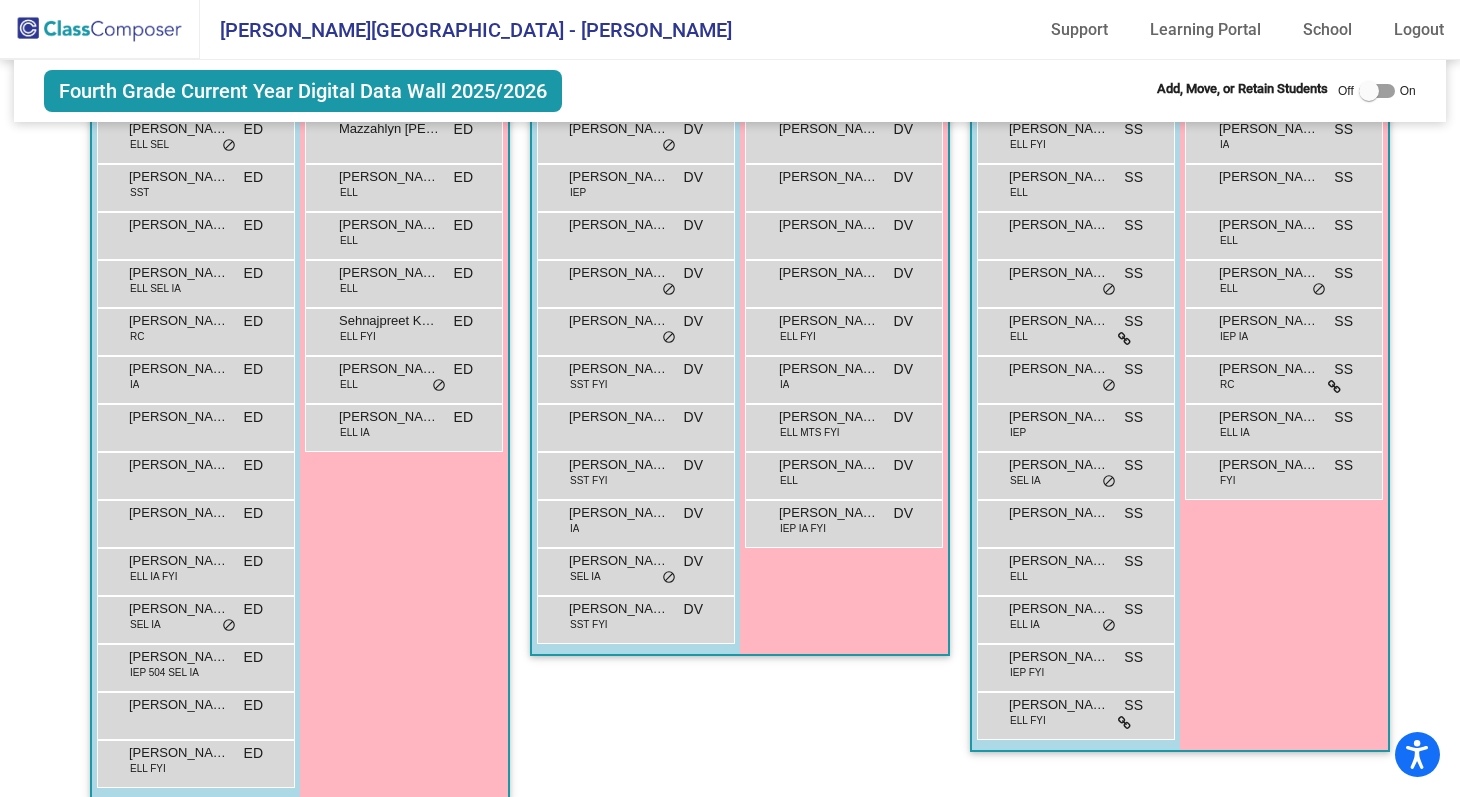 scroll, scrollTop: 527, scrollLeft: 0, axis: vertical 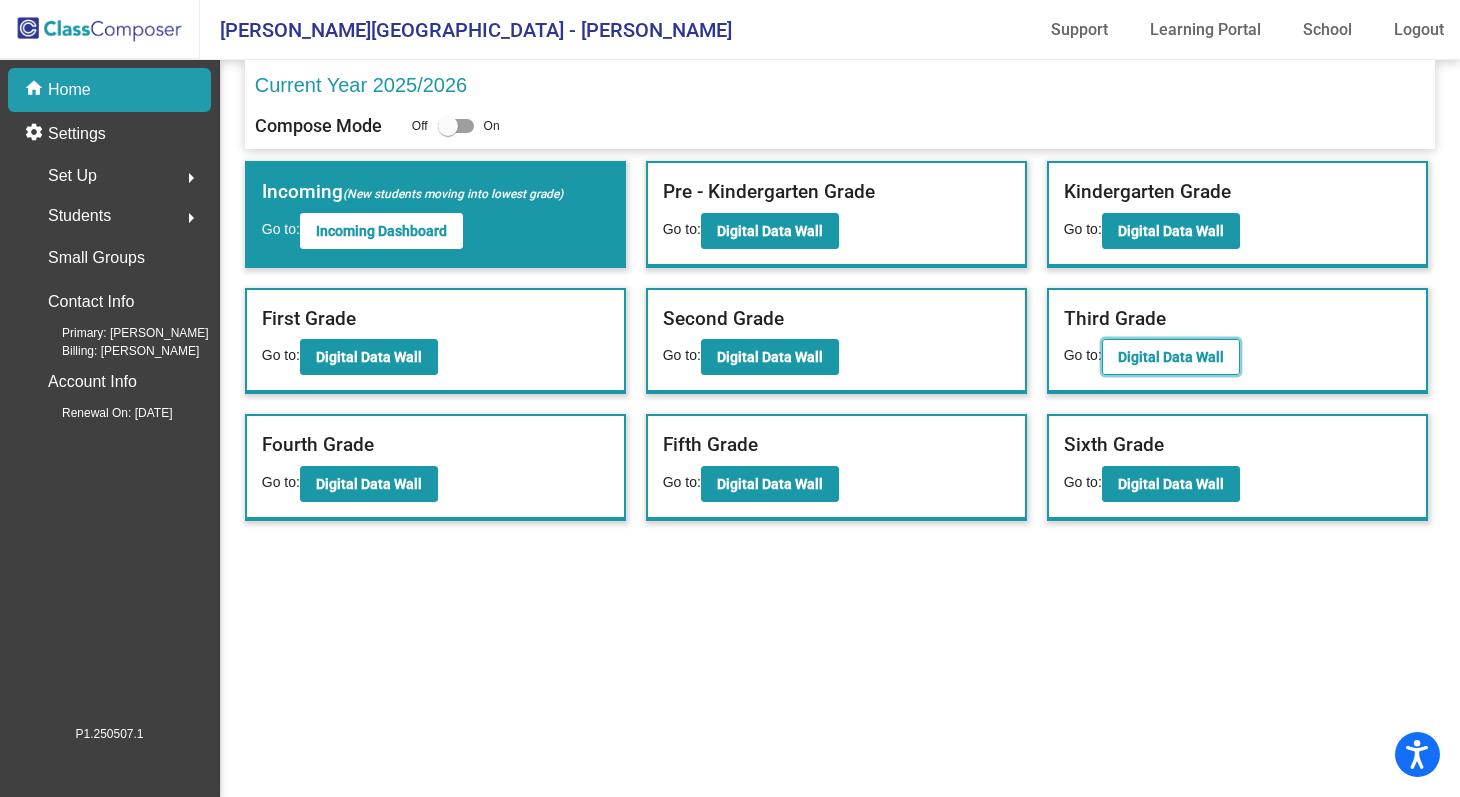click on "Digital Data Wall" 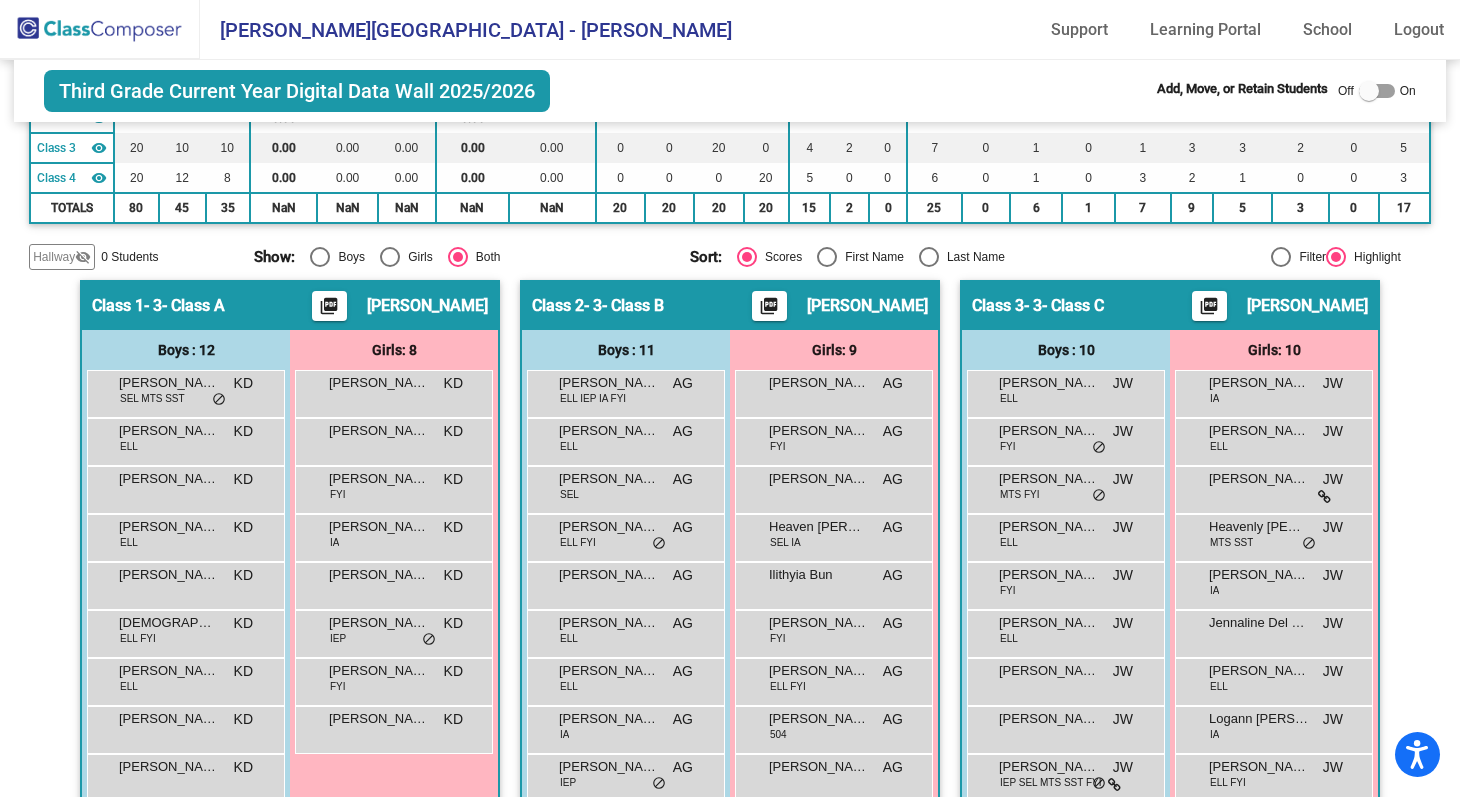 scroll, scrollTop: 0, scrollLeft: 0, axis: both 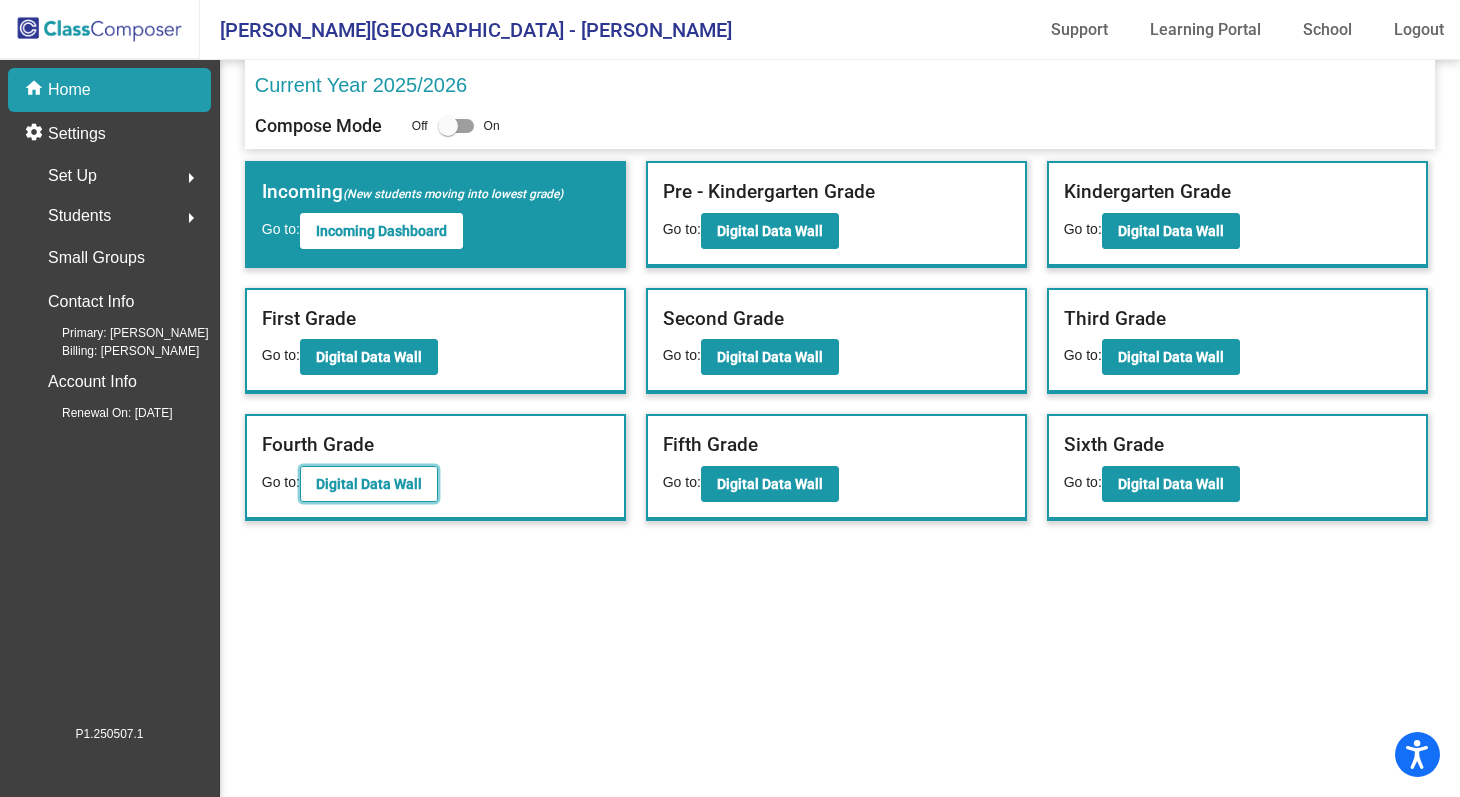 click on "Digital Data Wall" 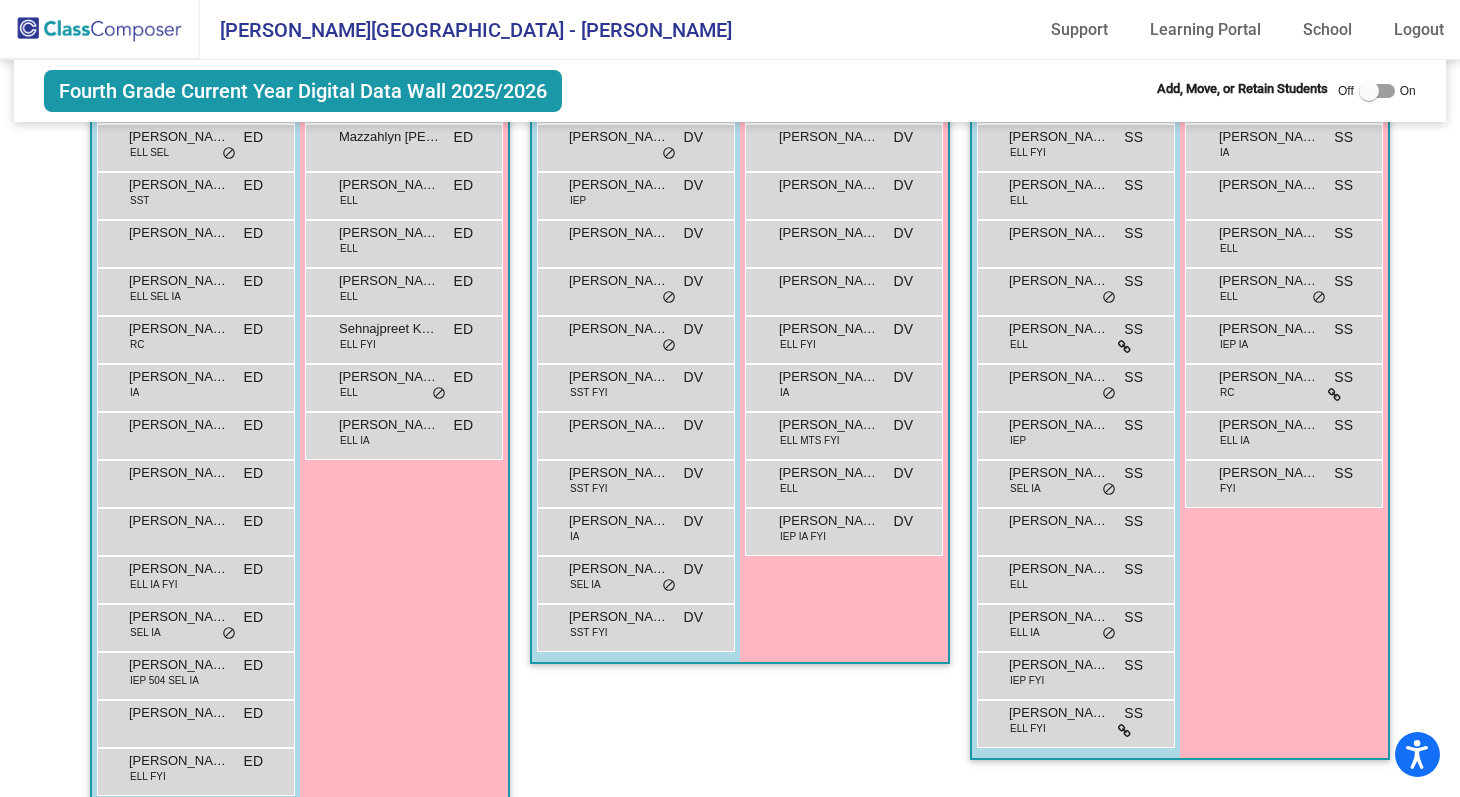 scroll, scrollTop: 527, scrollLeft: 0, axis: vertical 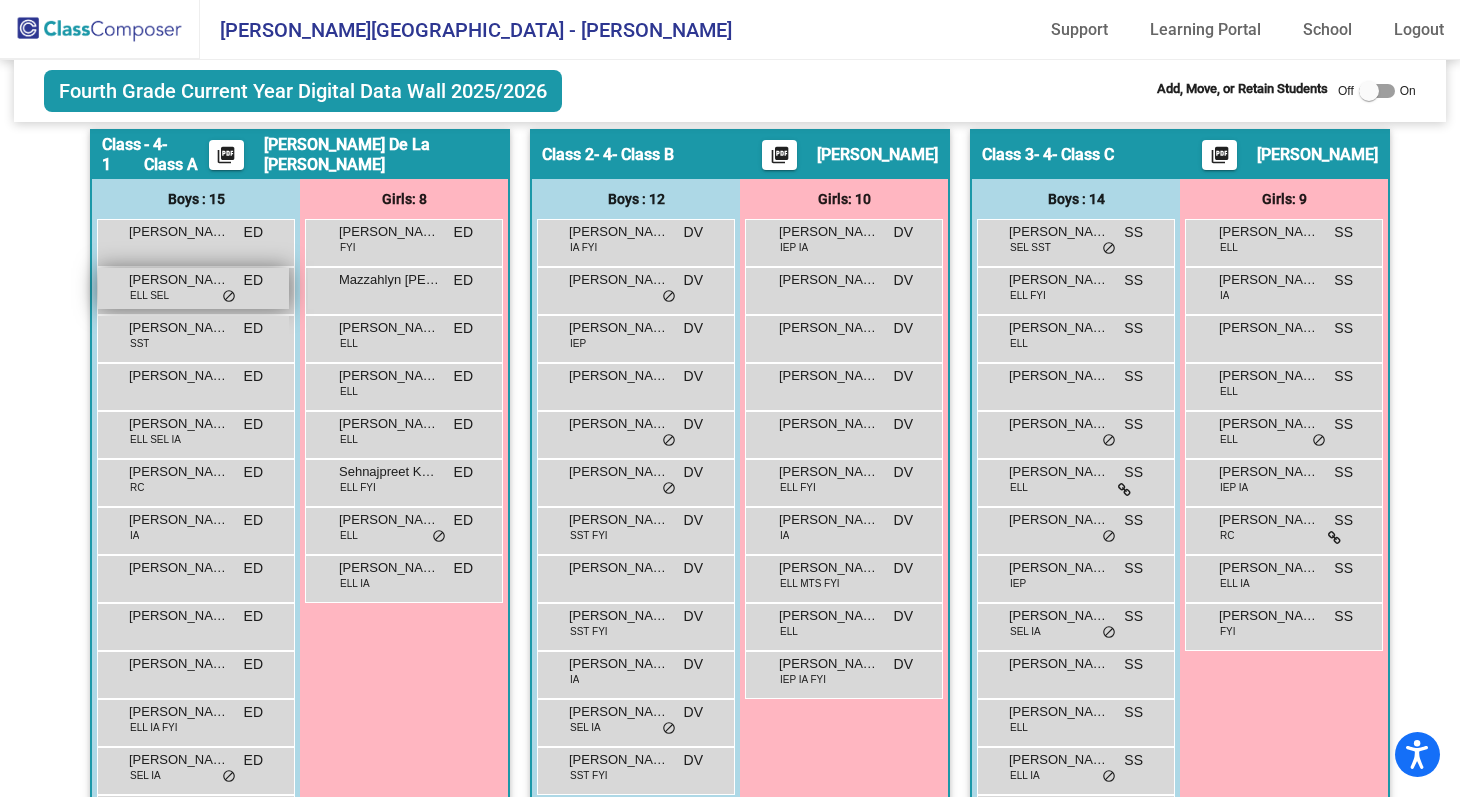 click on "Axel Andrade Cipres" at bounding box center [179, 280] 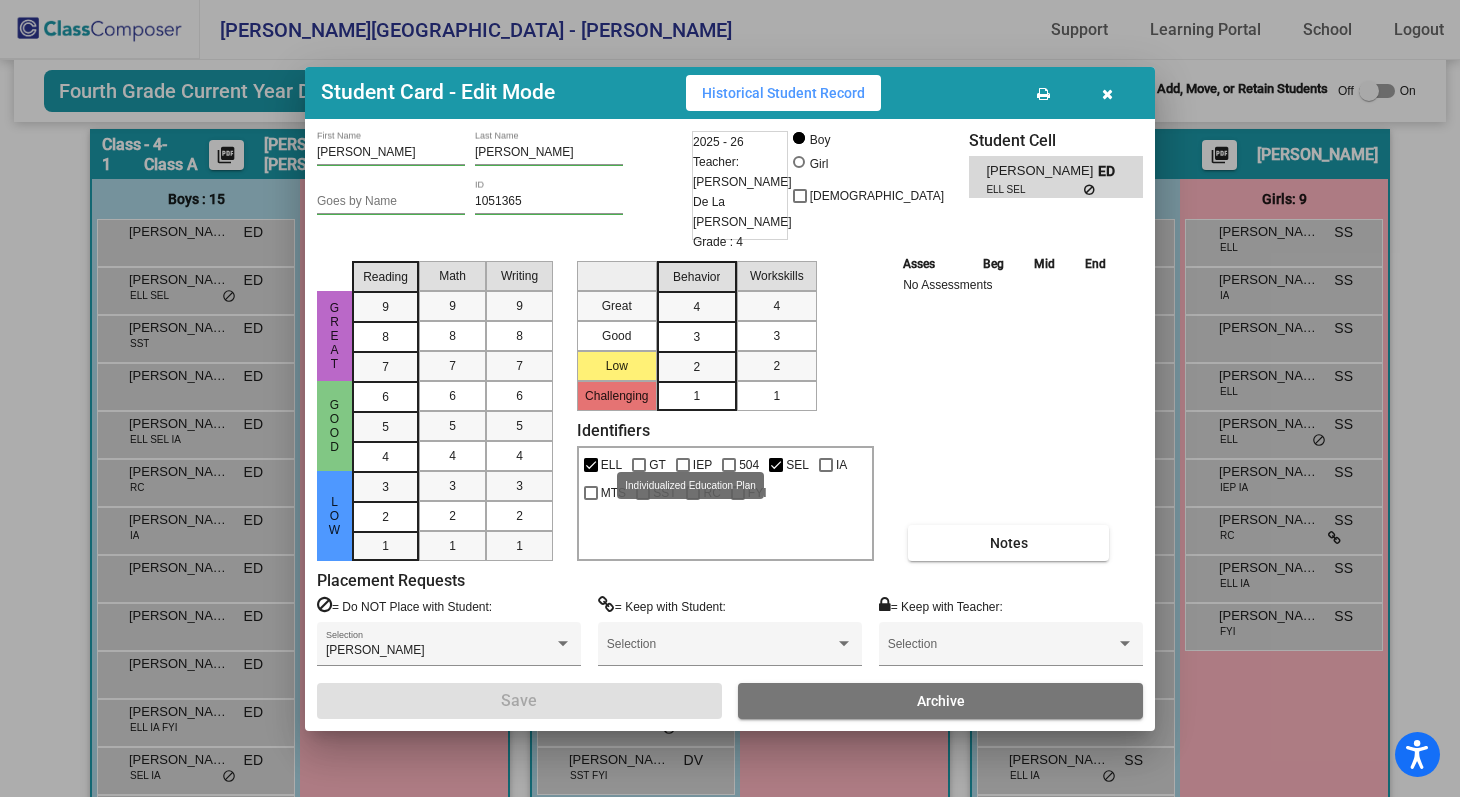 click at bounding box center (683, 465) 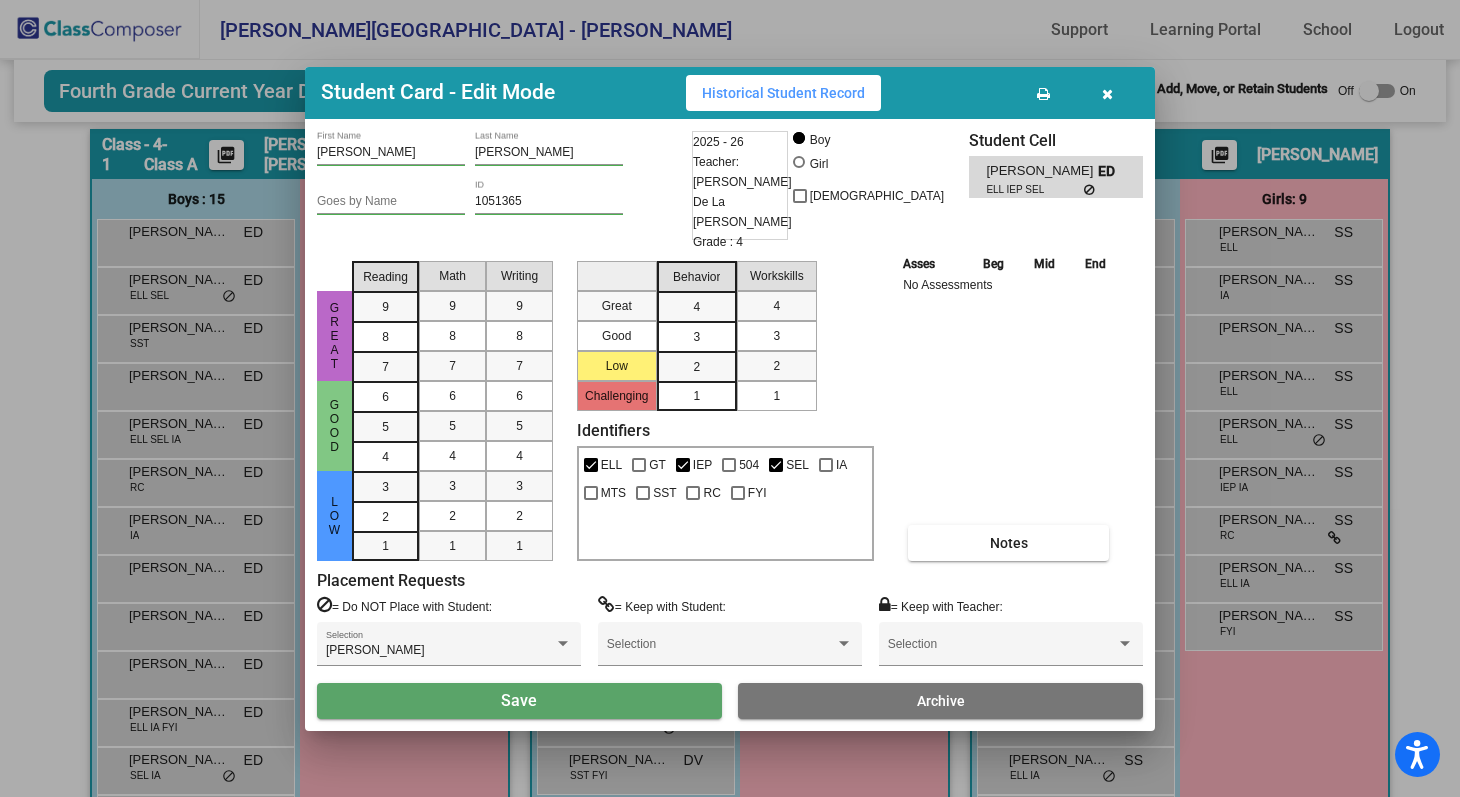 click on "Save" at bounding box center (519, 701) 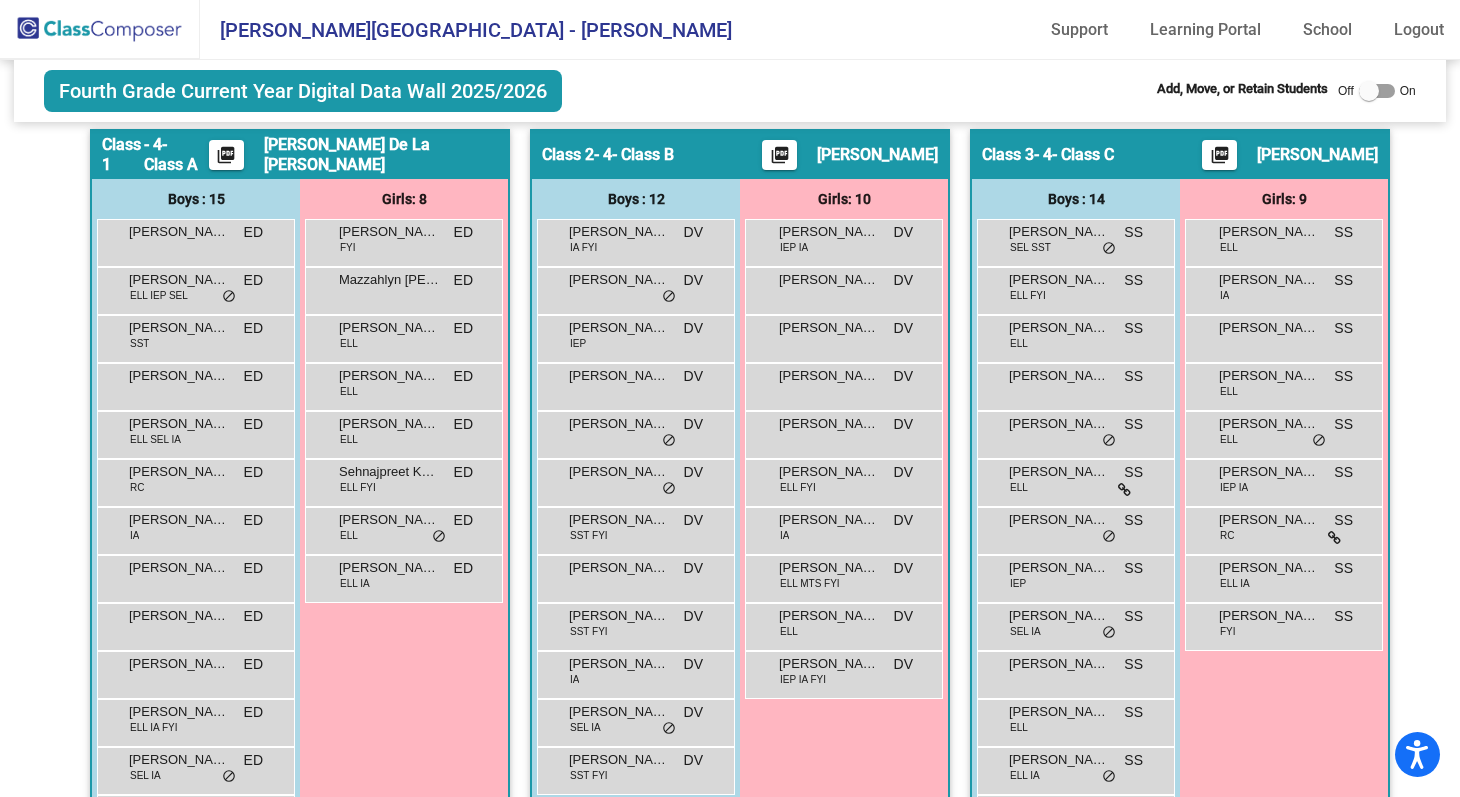 click on "Hallway   - Hallway Class  picture_as_pdf  Add Student  First Name Last Name Student Id  (Recommended)   Boy   Girl   Non Binary Add Close  Boys : 0    No Students   Girls: 0   No Students   Class 1   - 4- Class A  picture_as_pdf Elizabeth De La Cruz  Add Student  First Name Last Name Student Id  (Recommended)   Boy   Girl   Non Binary Add Close  Boys : 15  Adrian Ortega ED lock do_not_disturb_alt Axel Andrade Cipres ELL IEP SEL ED lock do_not_disturb_alt Dominic Ashlock SST ED lock do_not_disturb_alt Elijah Lawrence ED lock do_not_disturb_alt Fabian Bravo ELL SEL IA ED lock do_not_disturb_alt Hashem Saleh RC ED lock do_not_disturb_alt Jacob Medina IA ED lock do_not_disturb_alt Kevin Maldonado Carrion ED lock do_not_disturb_alt Nakoa Kekua ED lock do_not_disturb_alt Oliver Castaneda ED lock do_not_disturb_alt Romeo Alvarez-Gonzalez ELL IA FYI ED lock do_not_disturb_alt Samuel Donias SEL IA ED lock do_not_disturb_alt Vincent Roberts IEP 504 SEL IA ED lock do_not_disturb_alt Xavier Almonte Linares ED lock" 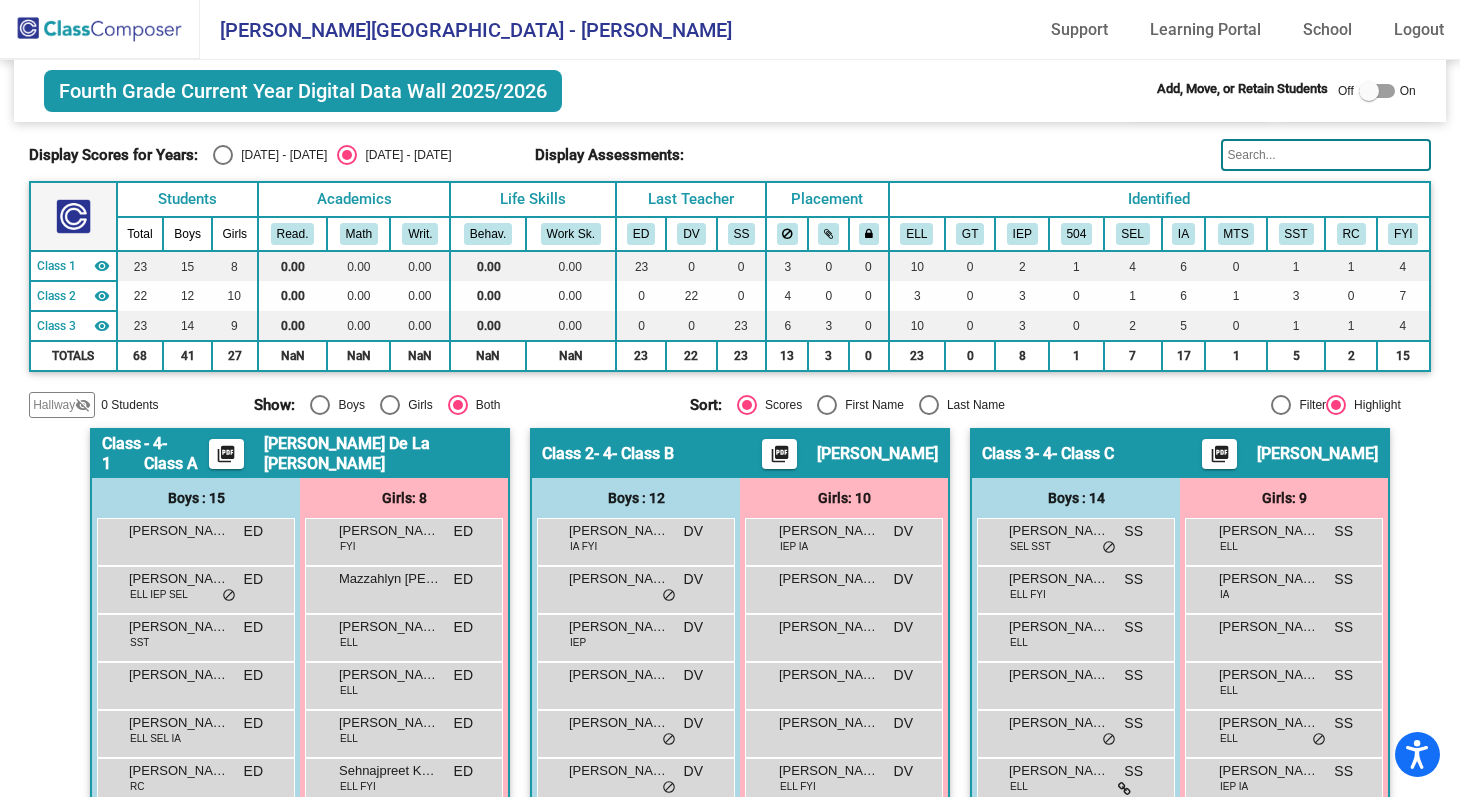 scroll, scrollTop: 16, scrollLeft: 0, axis: vertical 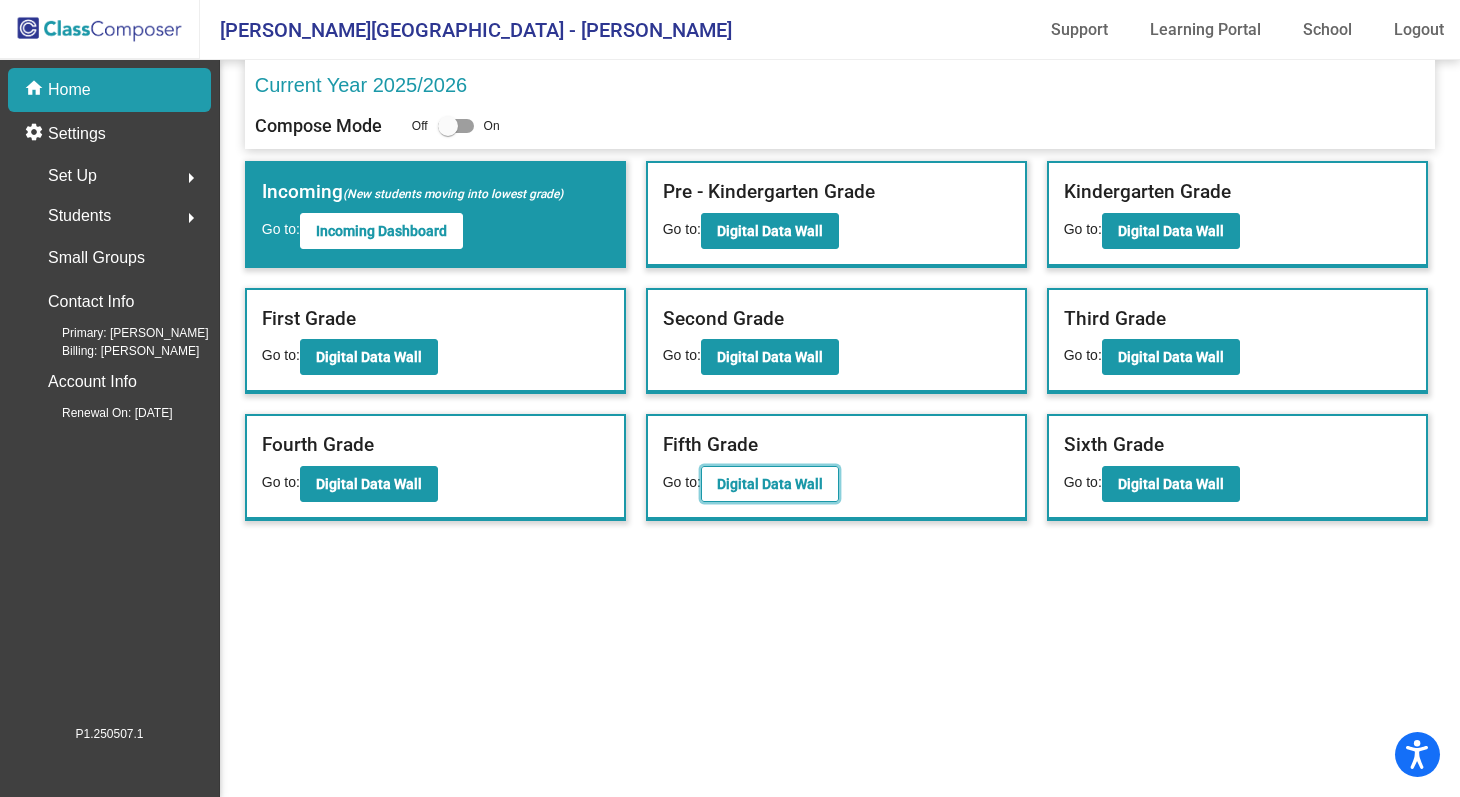 click on "Digital Data Wall" 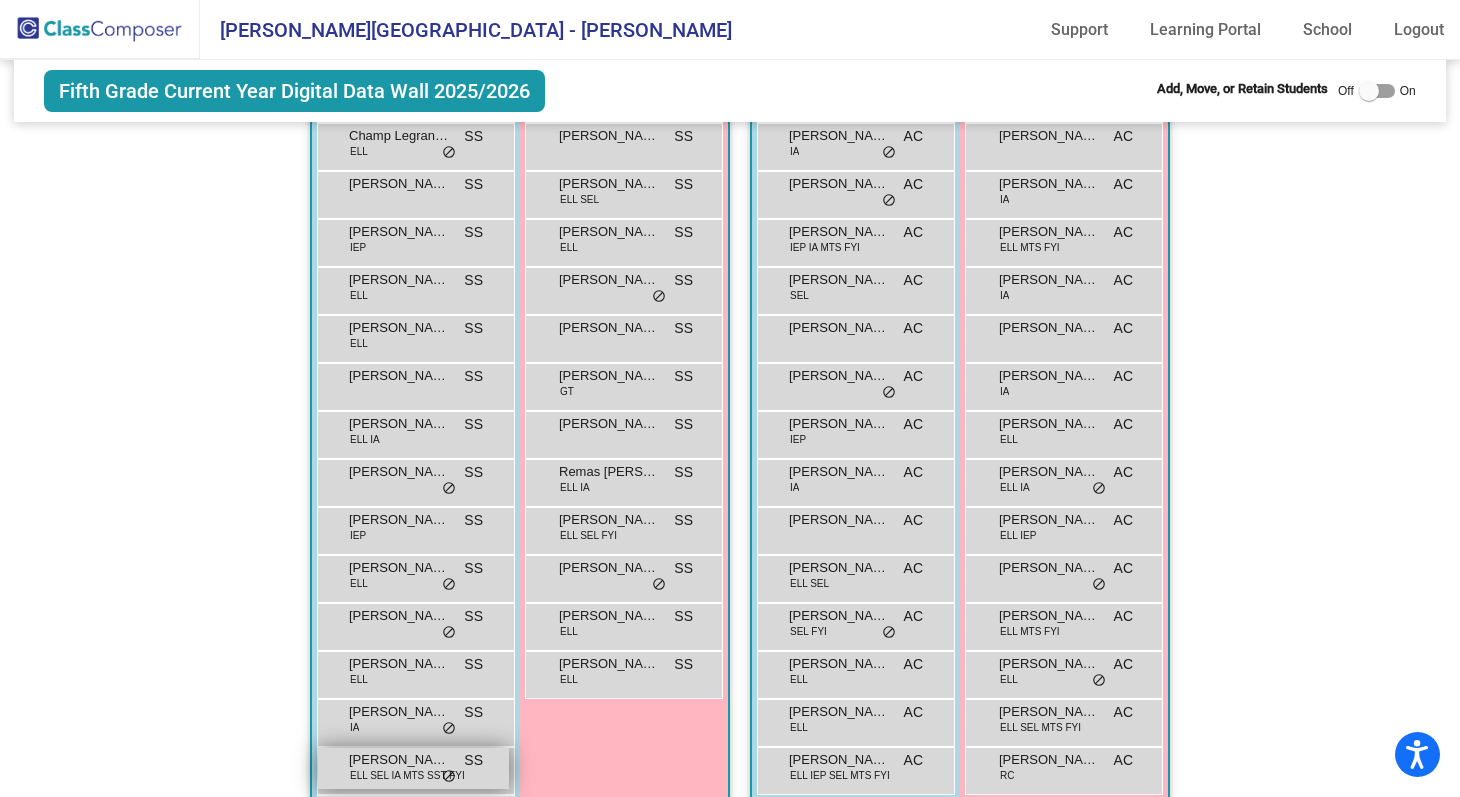 scroll, scrollTop: 541, scrollLeft: 0, axis: vertical 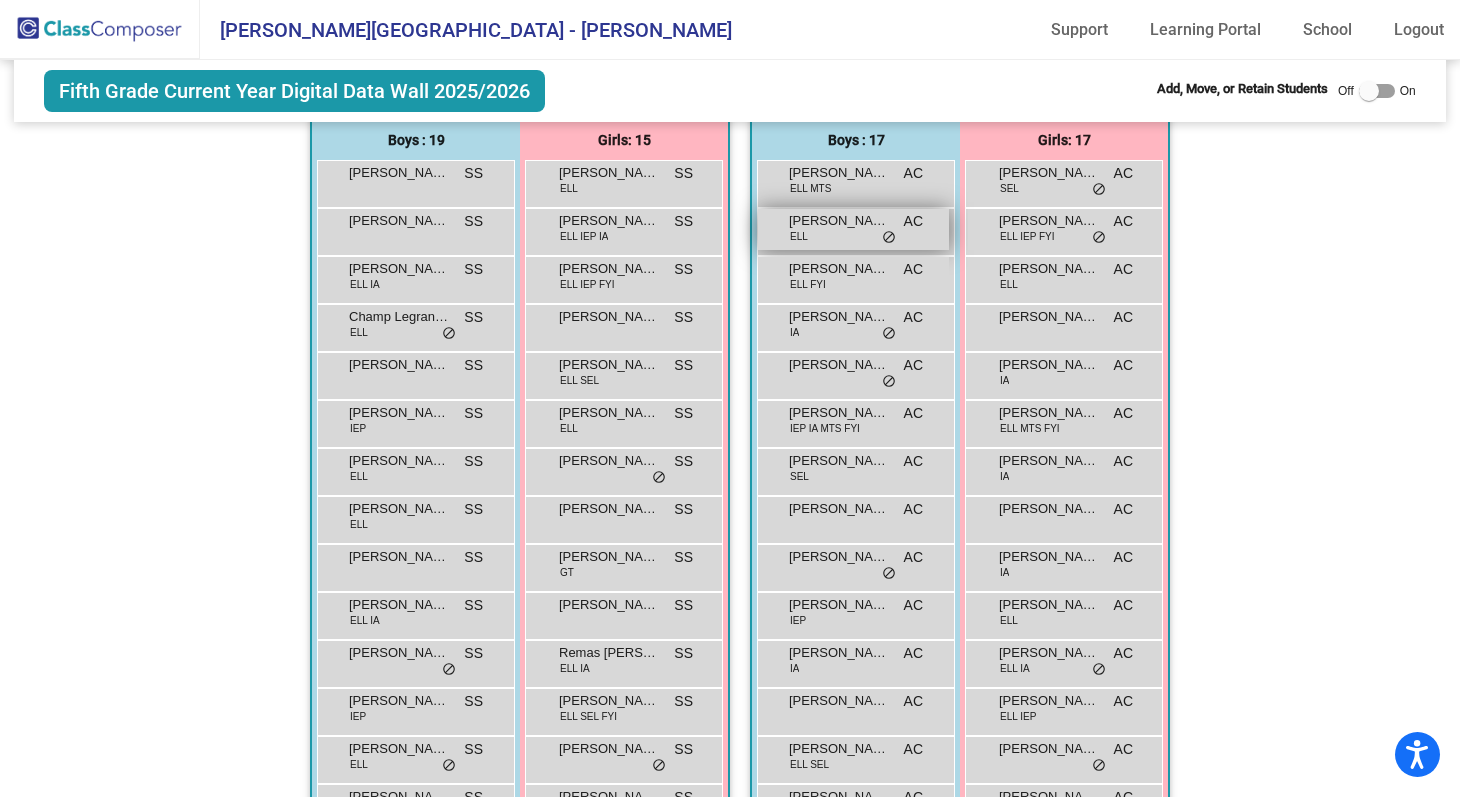 click on "do_not_disturb_alt" at bounding box center (889, 238) 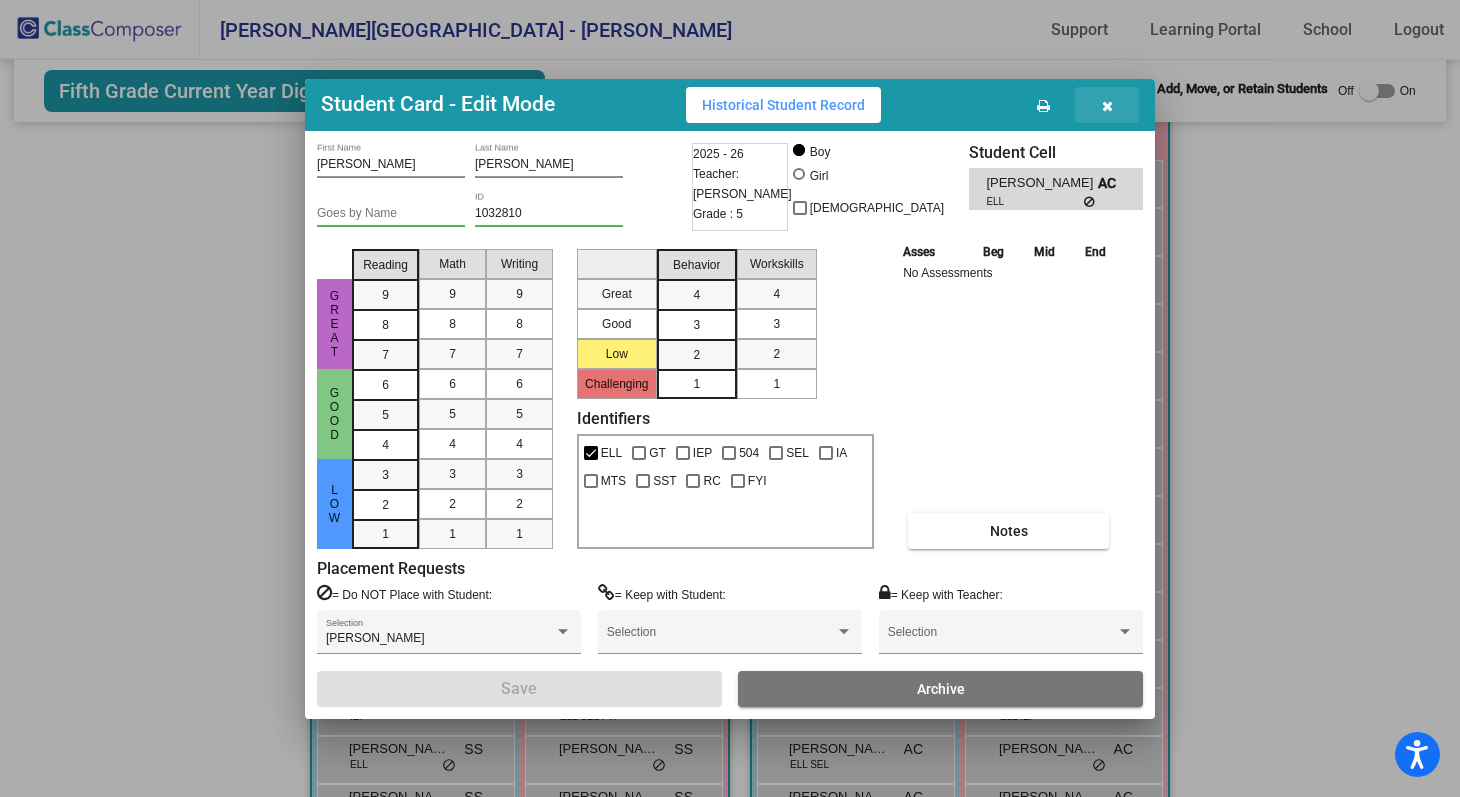 click at bounding box center [1107, 106] 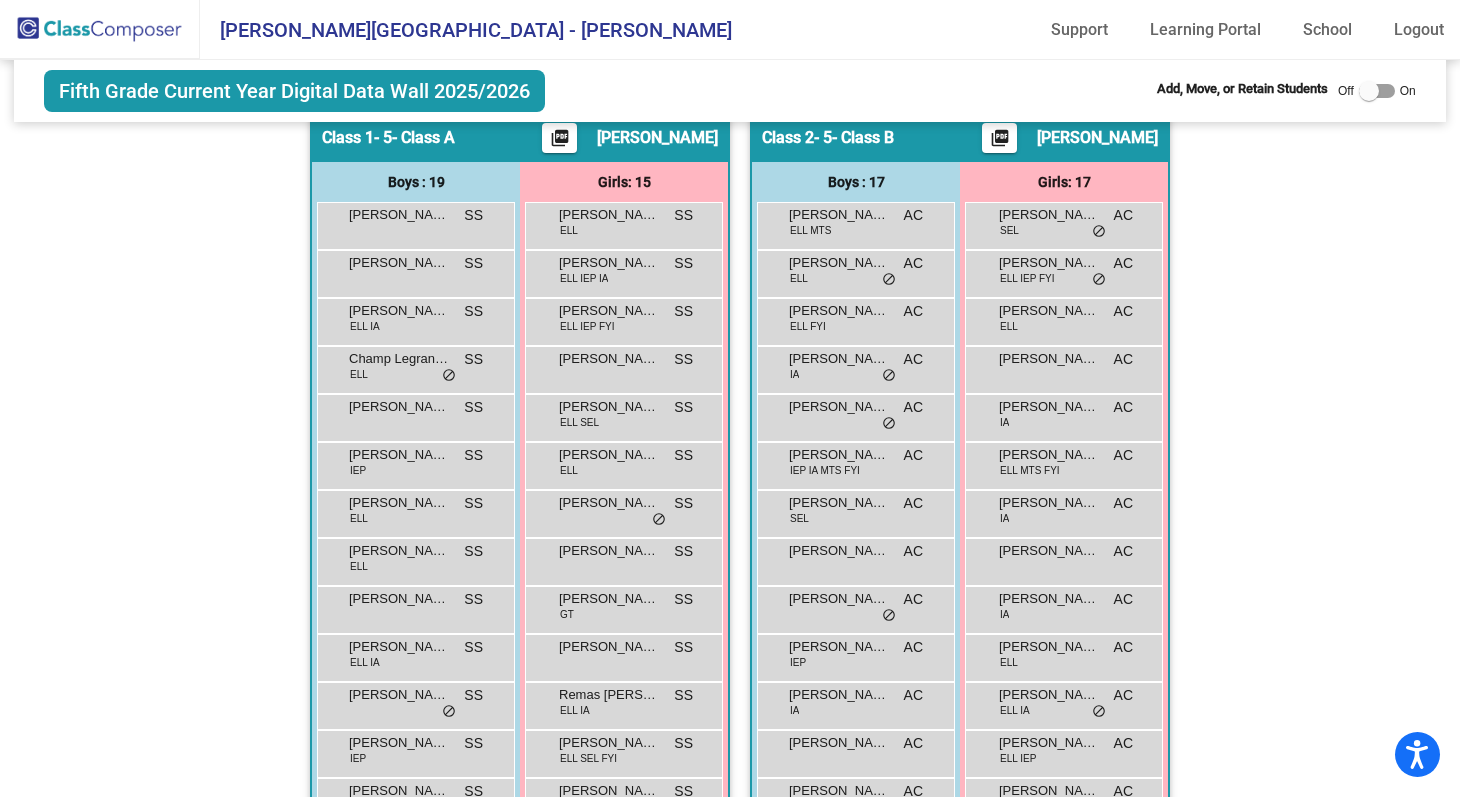 scroll, scrollTop: 360, scrollLeft: 0, axis: vertical 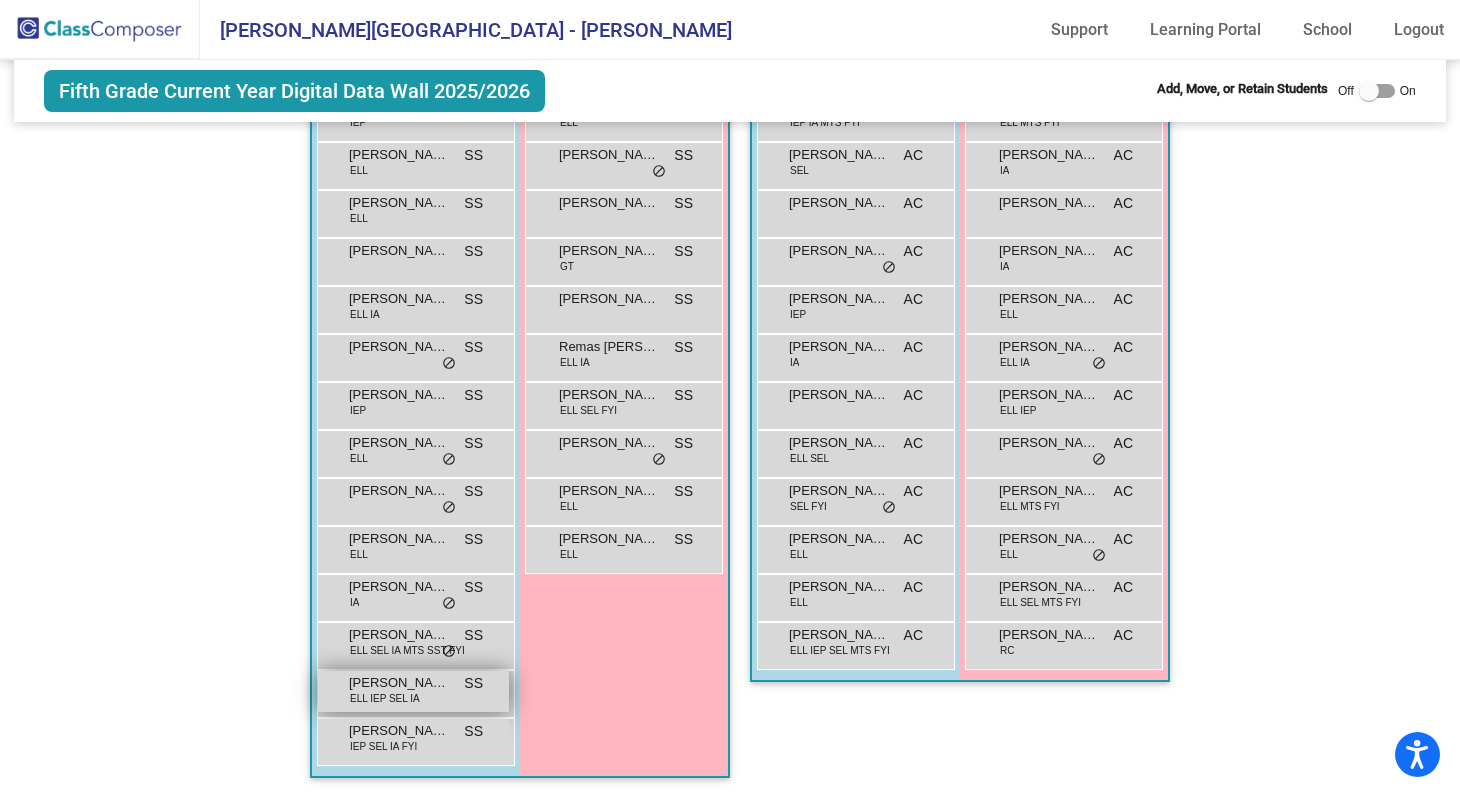 click on "Rob Padilla Millan" at bounding box center (399, 683) 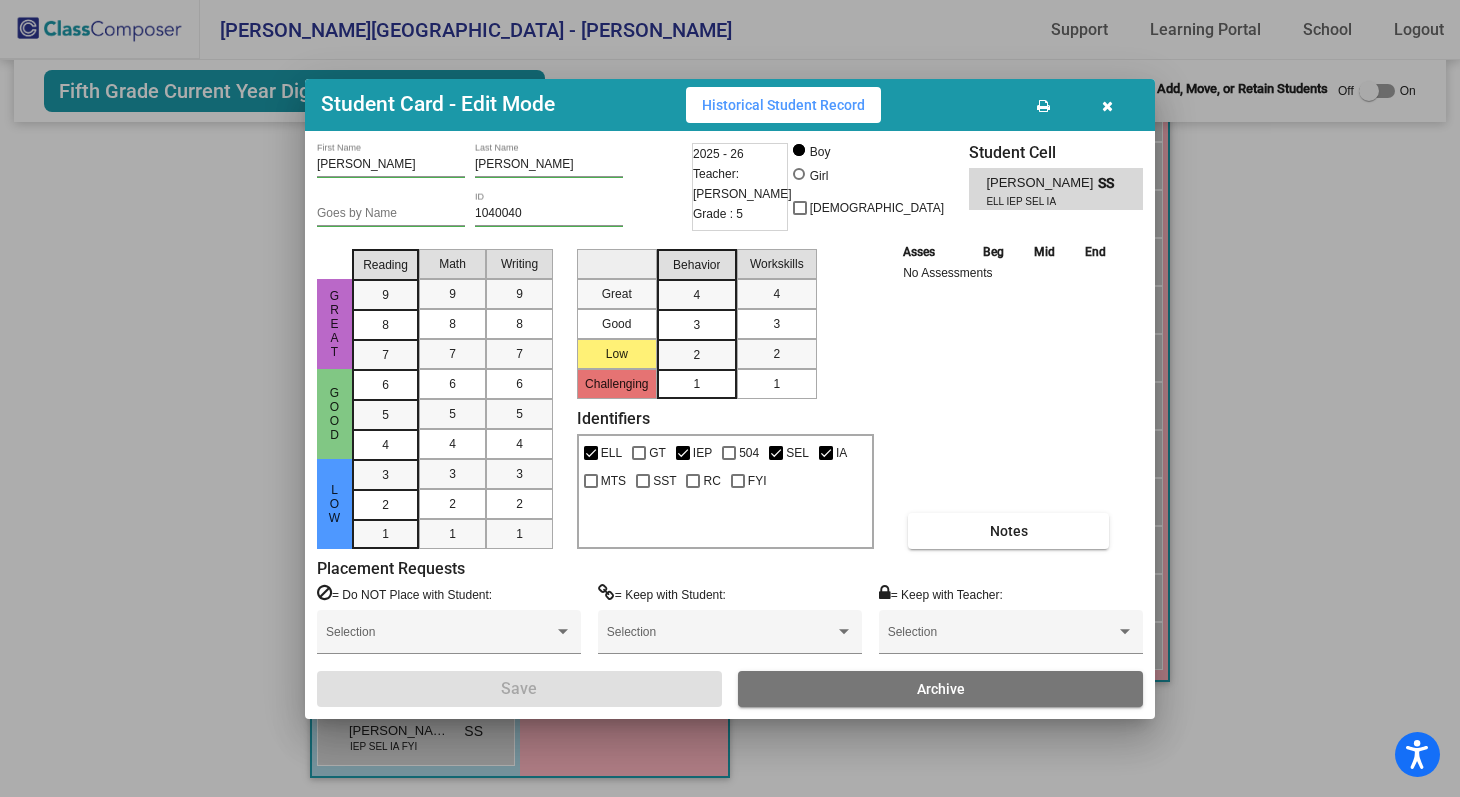 click at bounding box center [1107, 106] 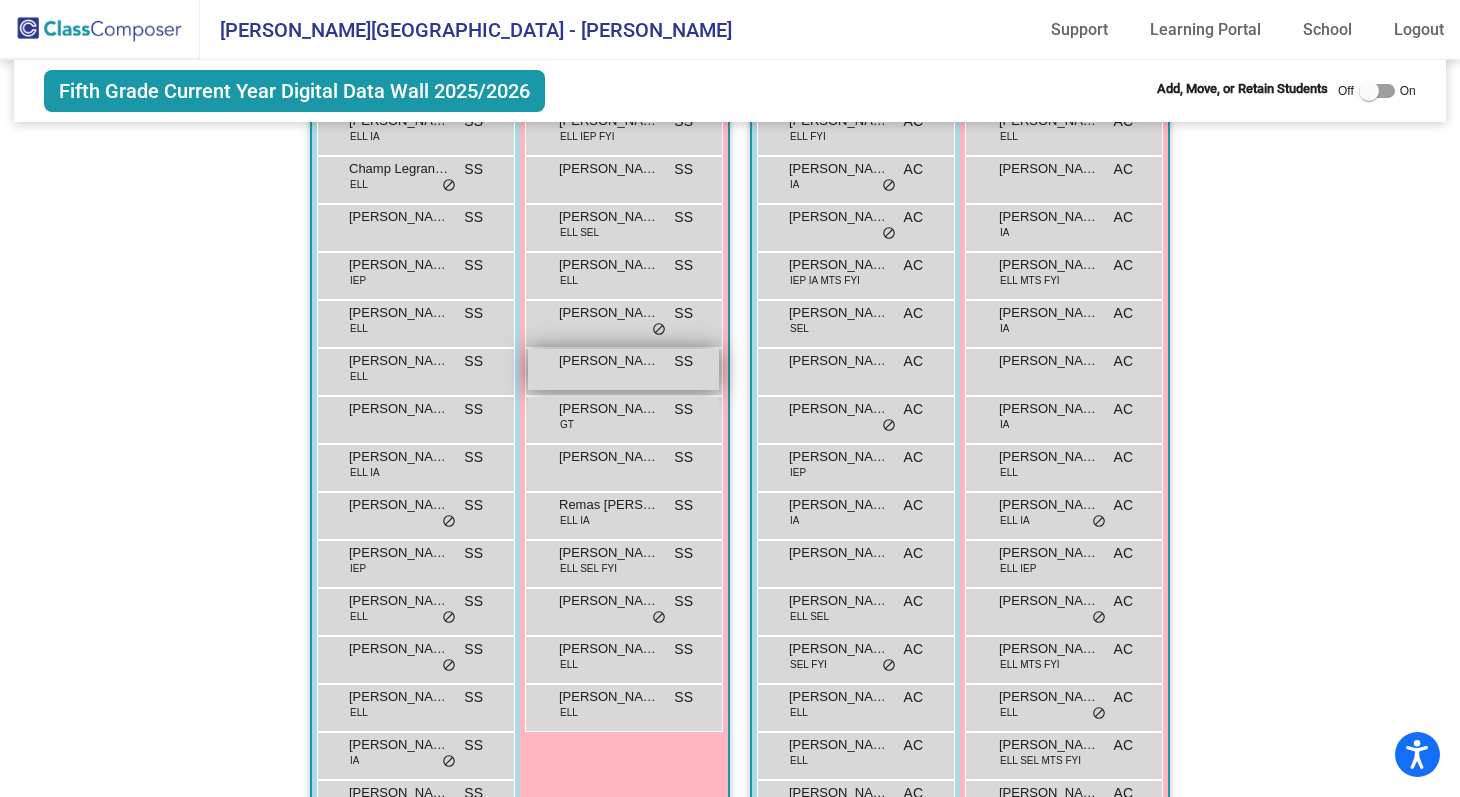 scroll, scrollTop: 523, scrollLeft: 0, axis: vertical 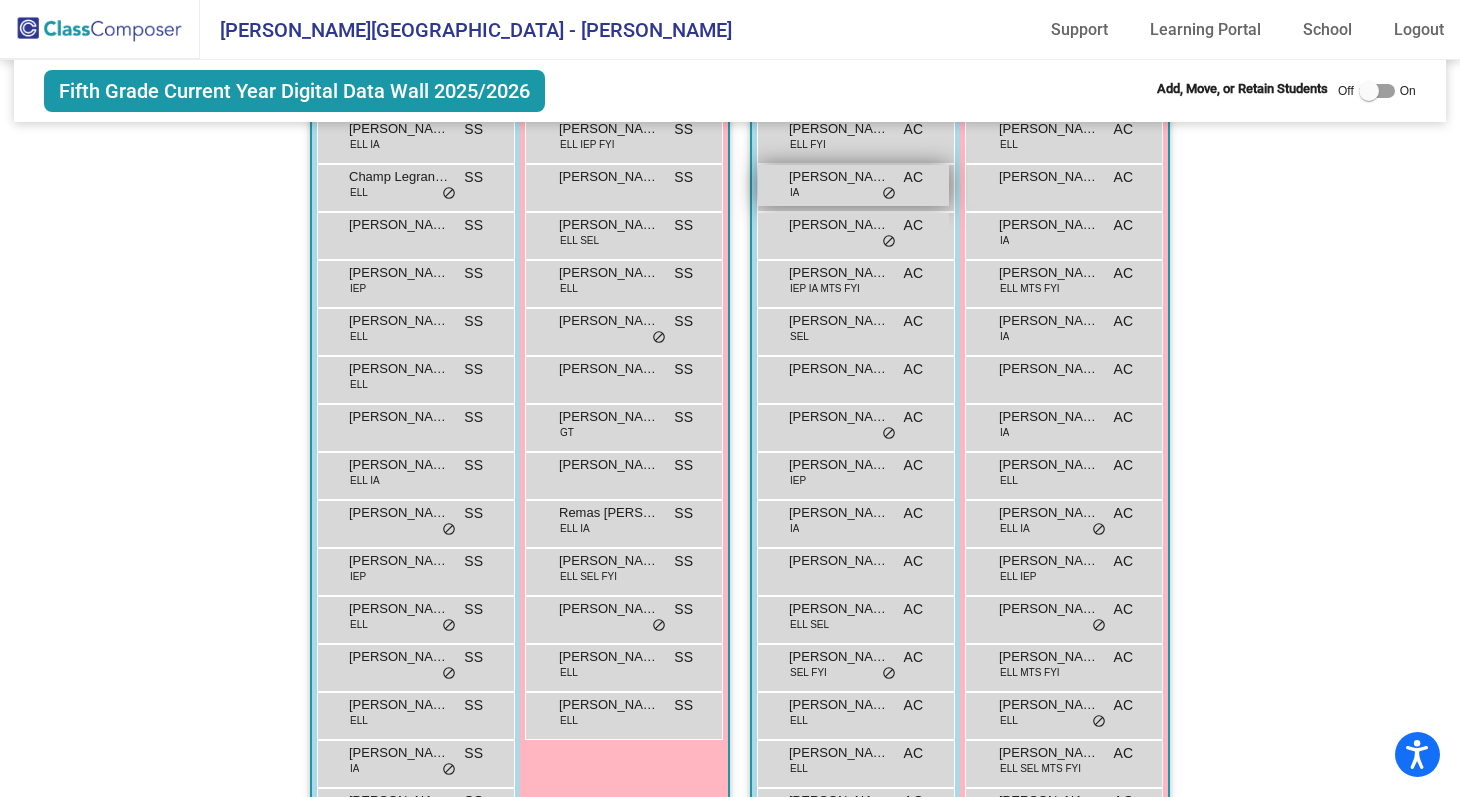 click on "Cole Clinton" at bounding box center (839, 177) 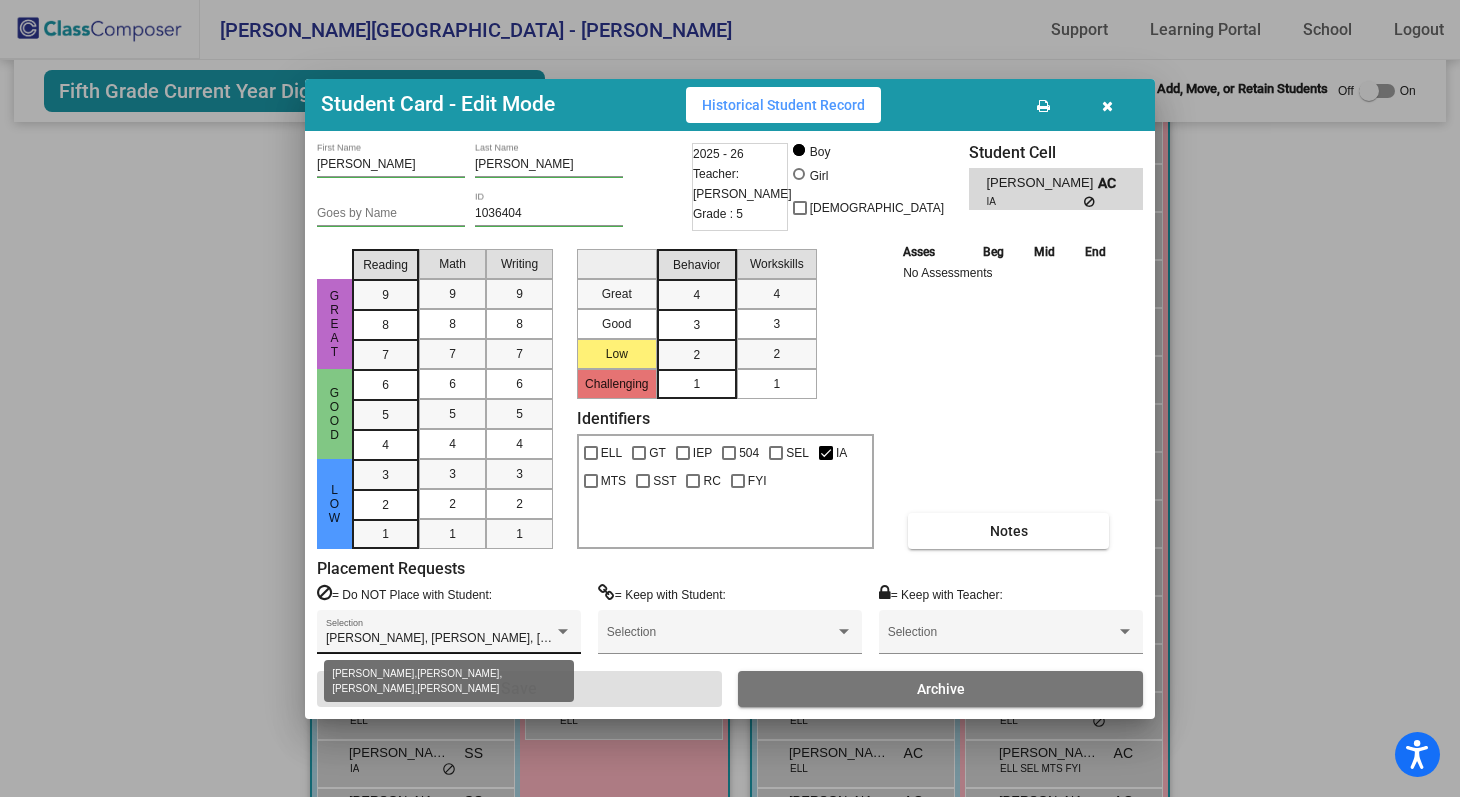 click at bounding box center (563, 632) 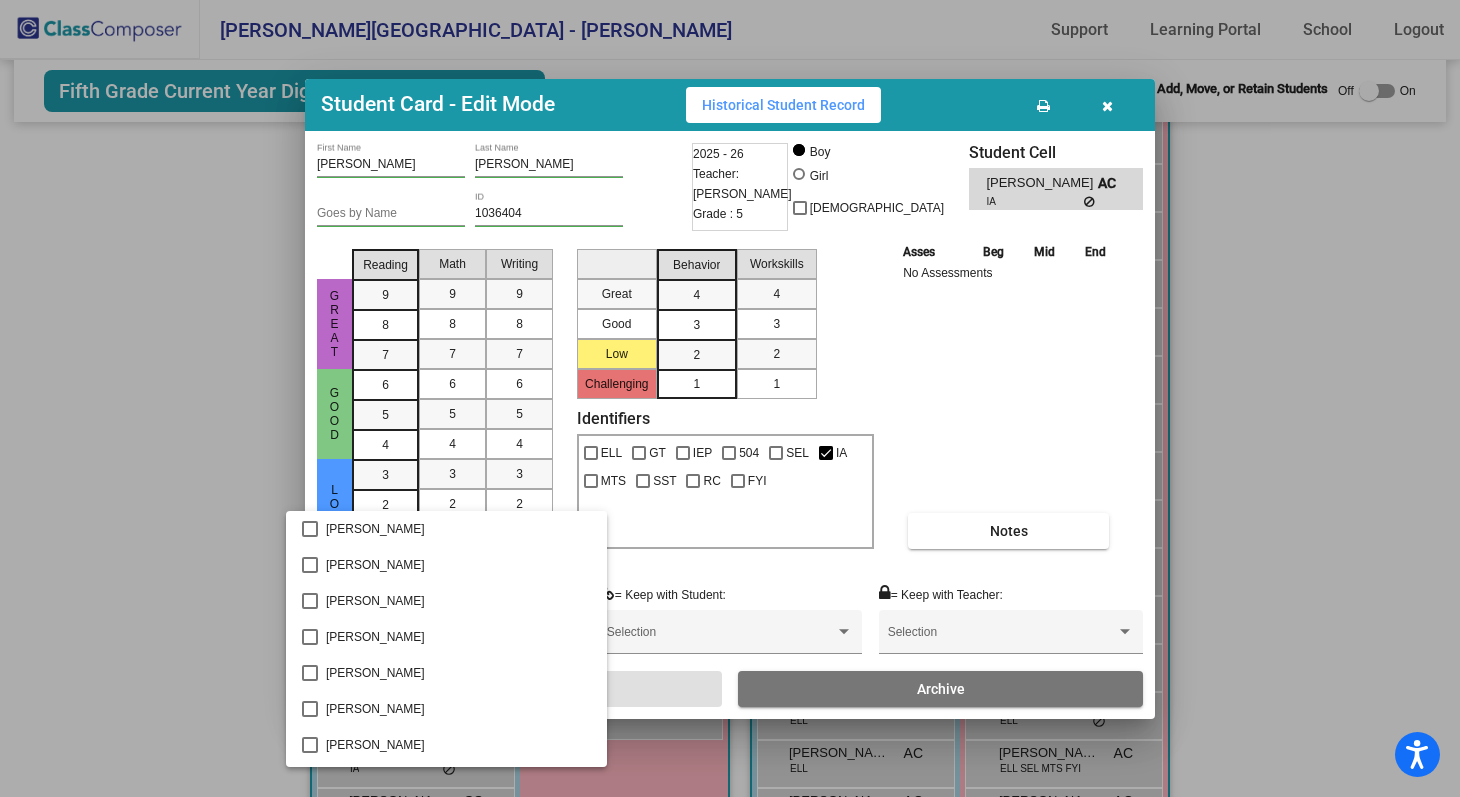 scroll, scrollTop: 362, scrollLeft: 0, axis: vertical 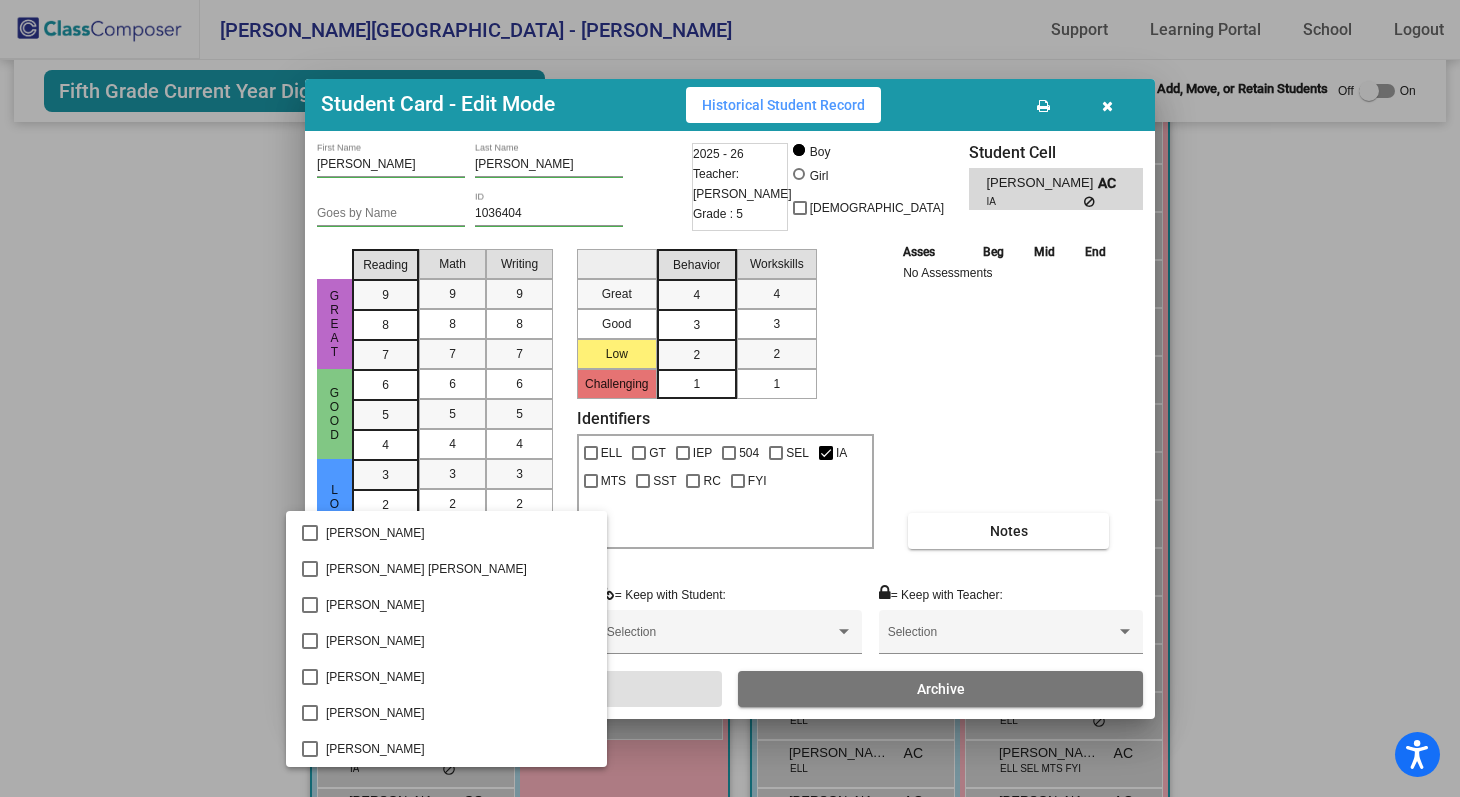 click at bounding box center [730, 398] 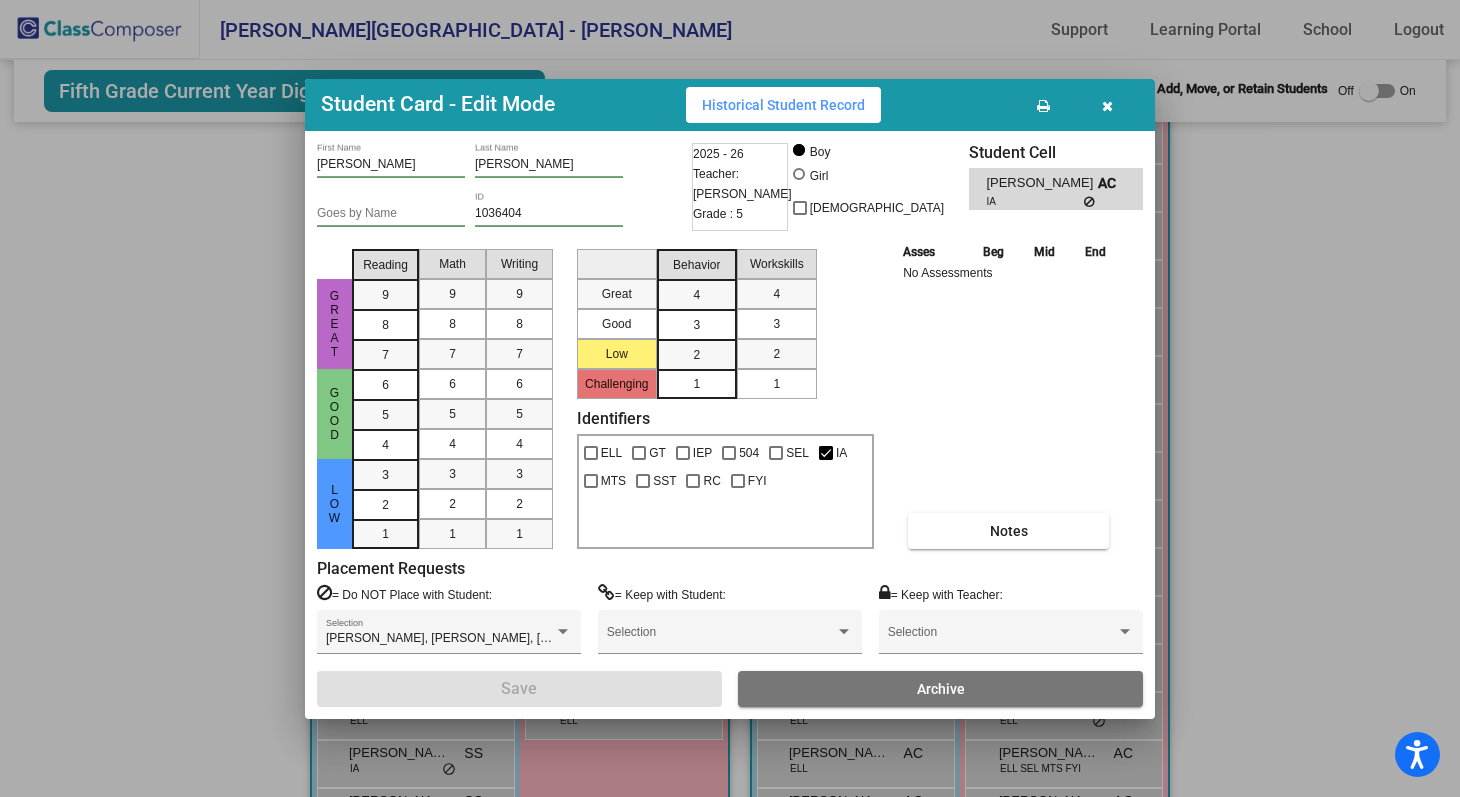 click at bounding box center [1107, 106] 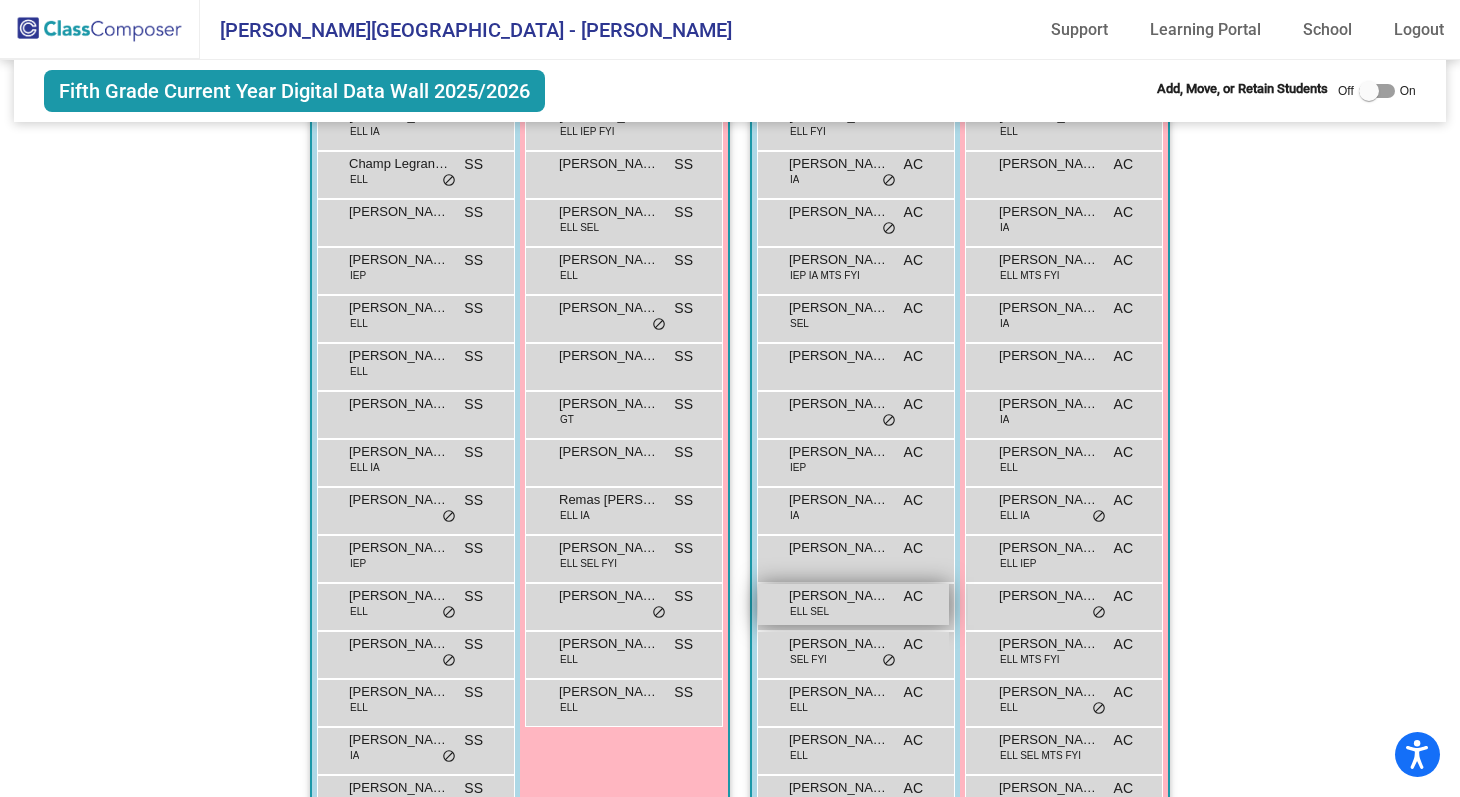 scroll, scrollTop: 456, scrollLeft: 0, axis: vertical 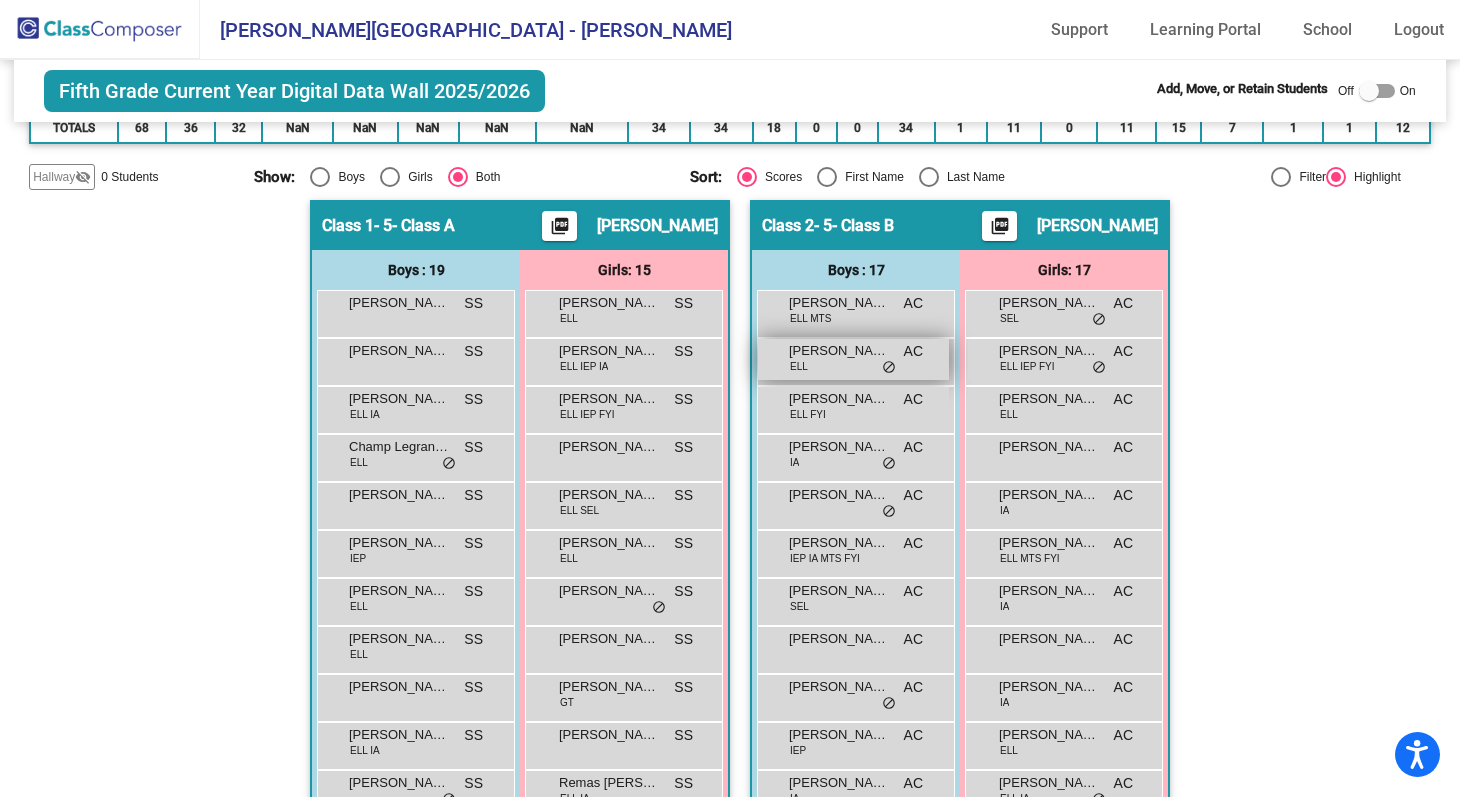 click on "do_not_disturb_alt" at bounding box center [889, 368] 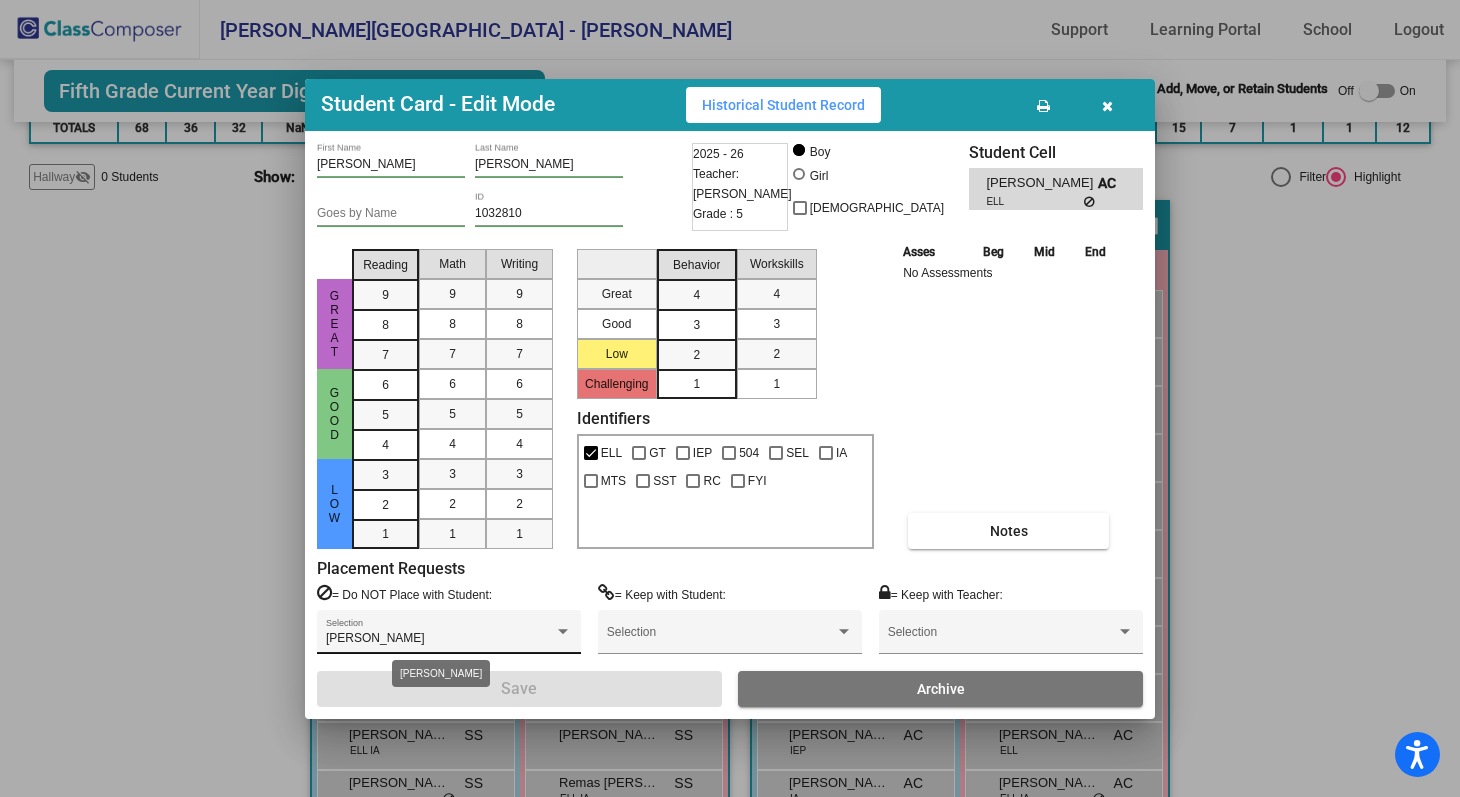 click on "Liam Chavez Alvarado" at bounding box center (449, 639) 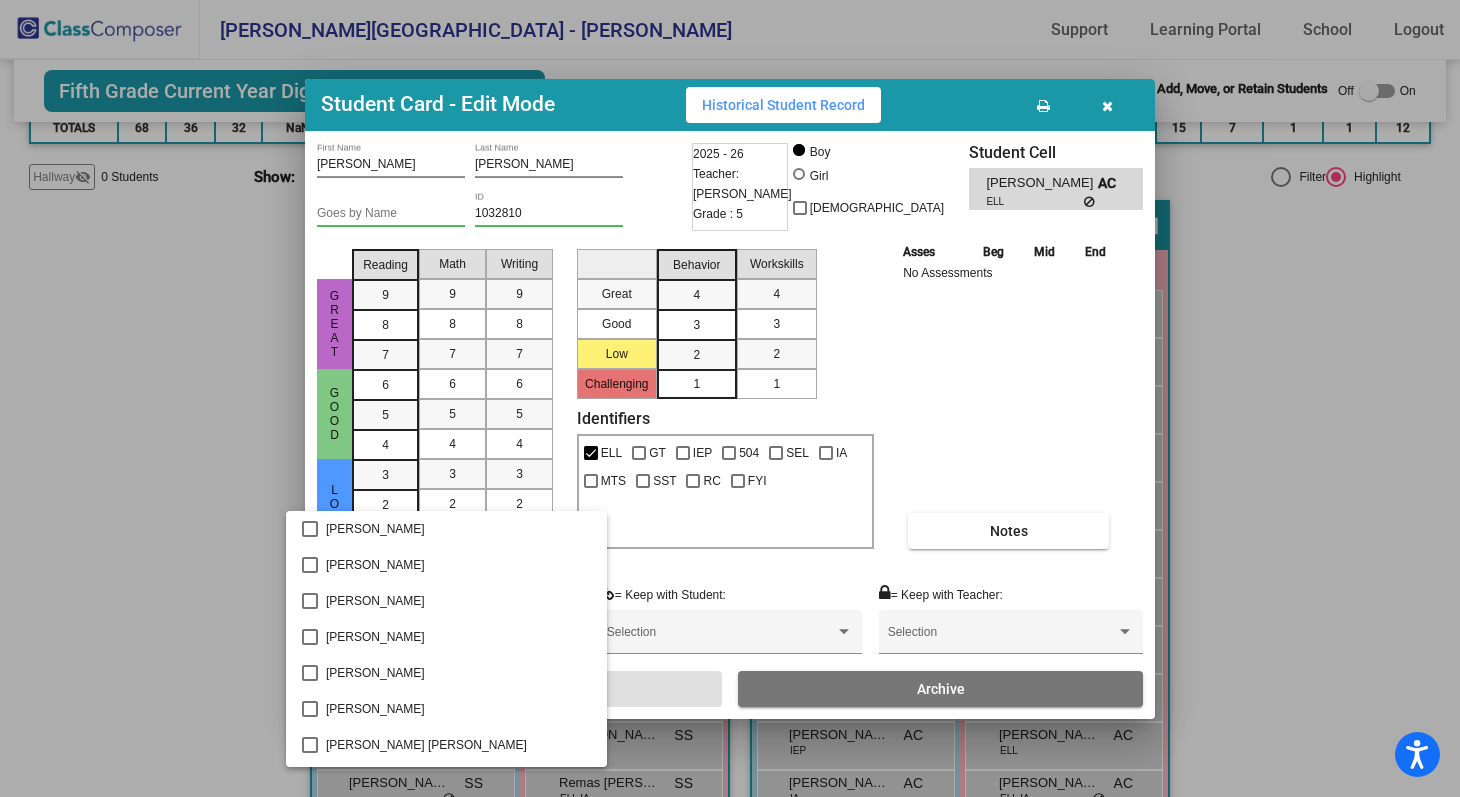 scroll, scrollTop: 1474, scrollLeft: 0, axis: vertical 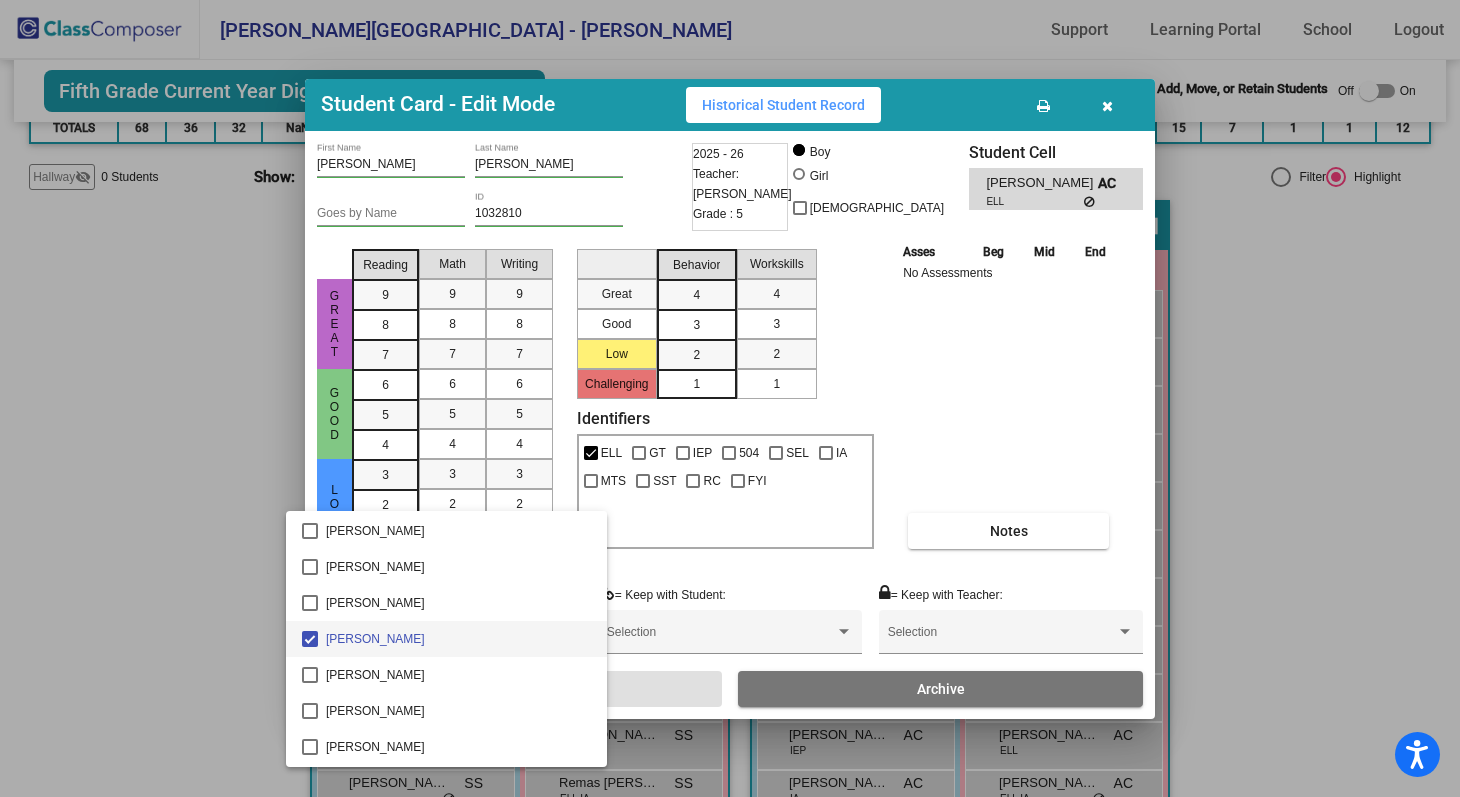 click at bounding box center [730, 398] 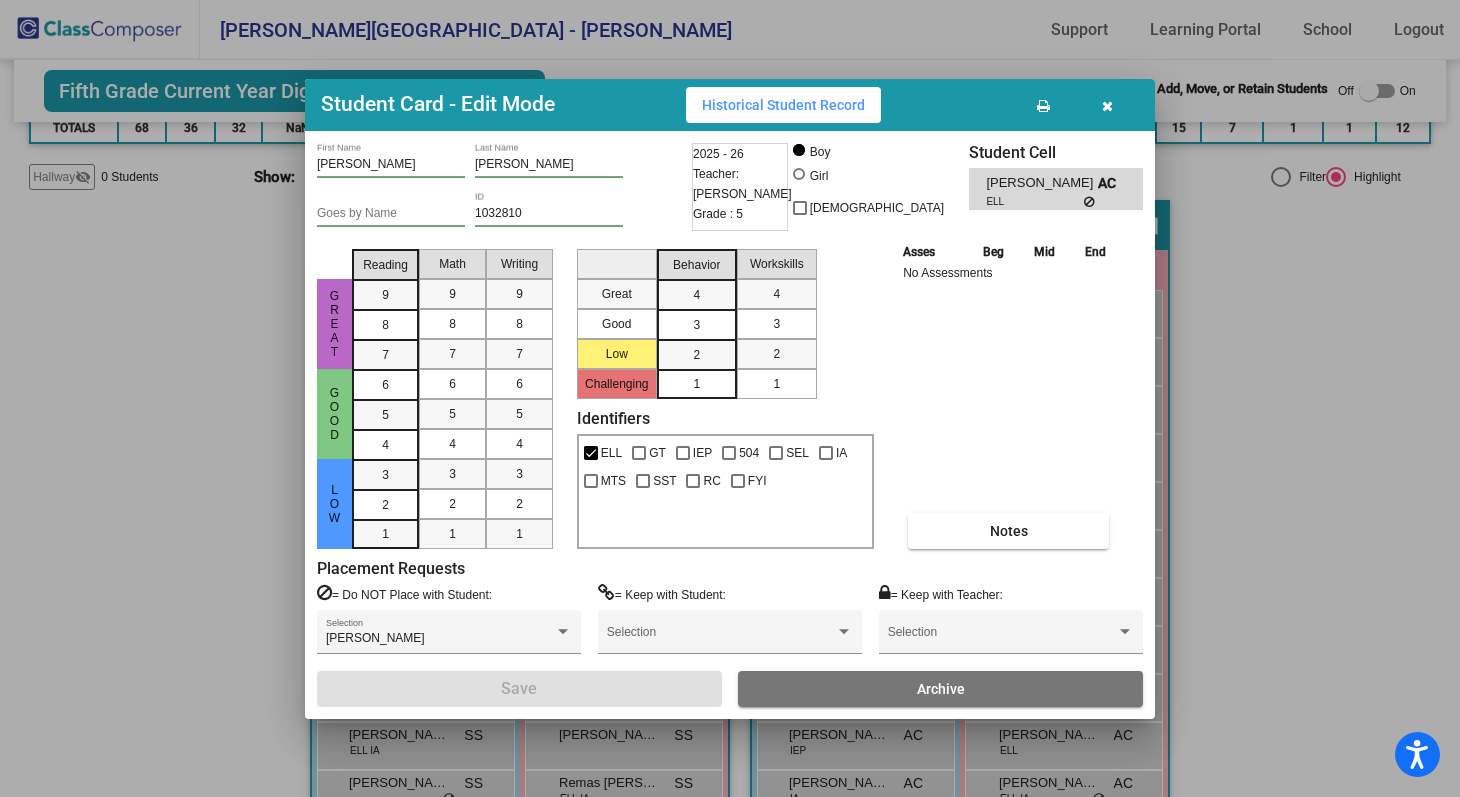 click at bounding box center [1107, 106] 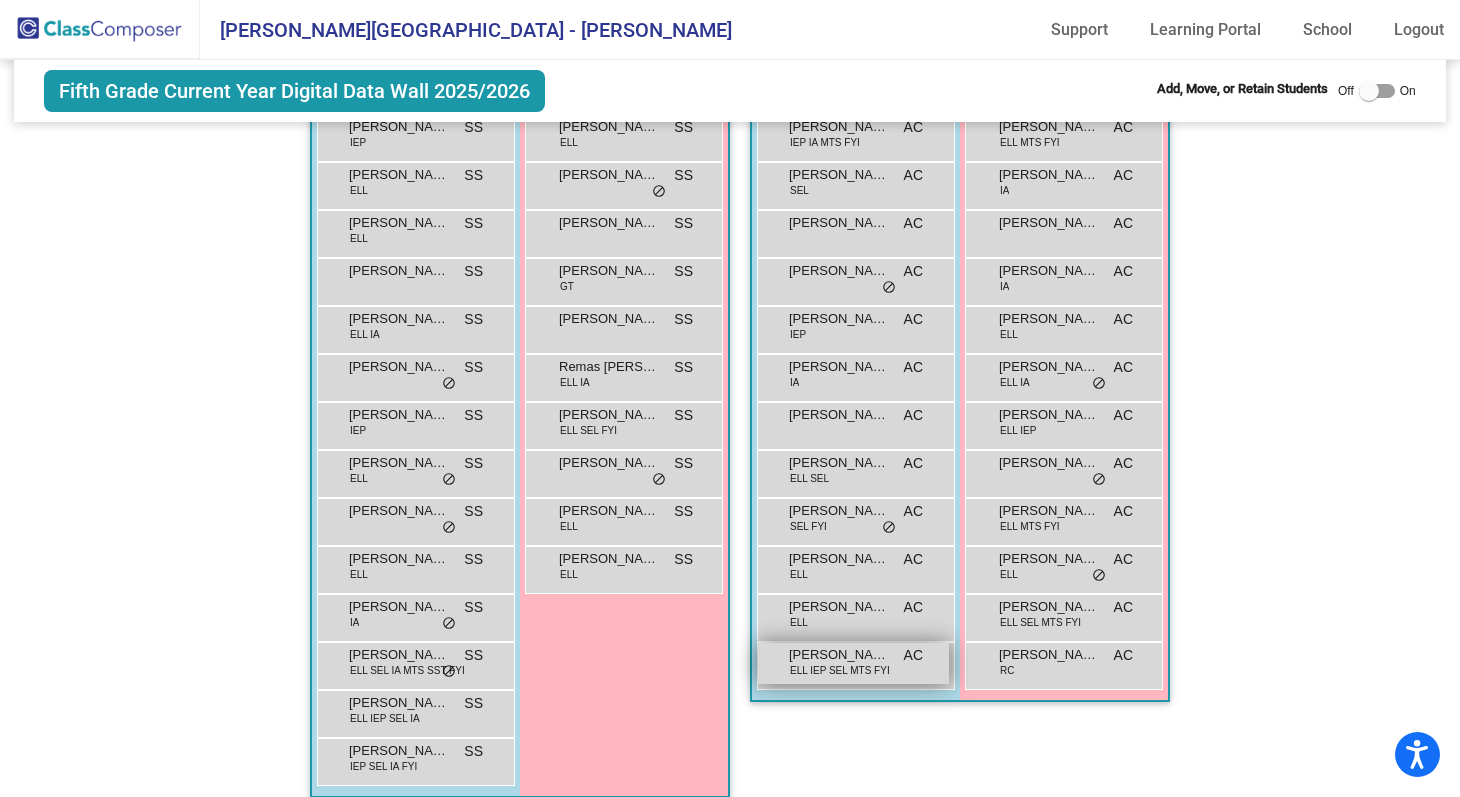 scroll, scrollTop: 689, scrollLeft: 0, axis: vertical 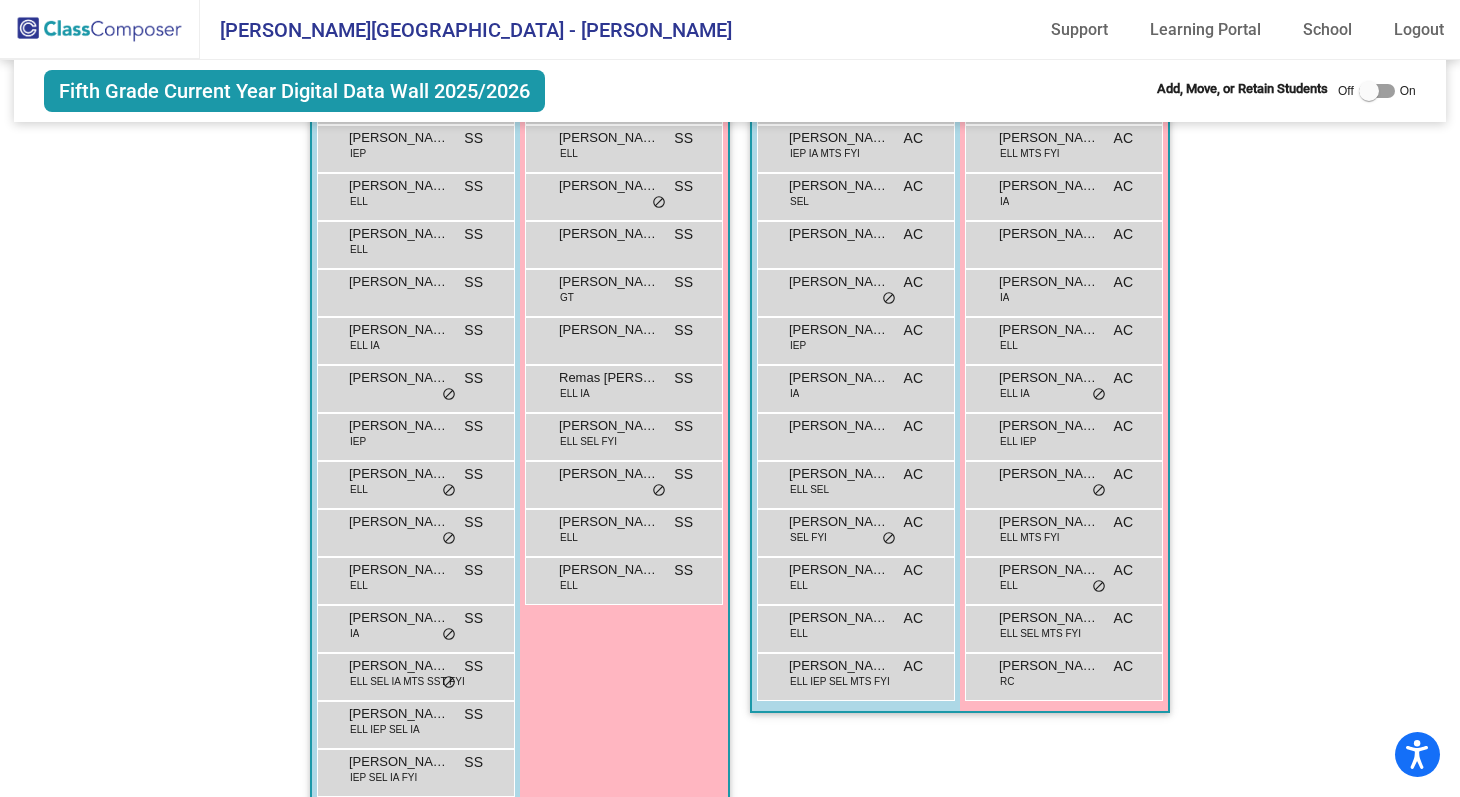 click on "Class 2   - 5- Class B  picture_as_pdf Alexie Coonce  Add Student  First Name Last Name Student Id  (Recommended)   Boy   Girl   Non Binary Add Close  Boys : 17  Aiden Gutierrez ELL MTS AC lock do_not_disturb_alt Anthony Contreras ELL AC lock do_not_disturb_alt Brandon Fuentes ELL FYI AC lock do_not_disturb_alt Cole Clinton IA AC lock do_not_disturb_alt Devin Castillo AC lock do_not_disturb_alt Emiliano Rodriguez IEP IA MTS FYI AC lock do_not_disturb_alt Eric Pecar SEL AC lock do_not_disturb_alt Florencio Manzo Orejel AC lock do_not_disturb_alt Israel Acosta AC lock do_not_disturb_alt Israel Arroyo IEP AC lock do_not_disturb_alt Izaiah Hernandez IA AC lock do_not_disturb_alt Jude Leal AC lock do_not_disturb_alt Julian Garcia ELL SEL AC lock do_not_disturb_alt Michael Ramirez SEL FYI AC lock do_not_disturb_alt Noah Monterrosa Gonzalez ELL AC lock do_not_disturb_alt Palomo Vazquez Gonzalez ELL AC lock do_not_disturb_alt Raul Perez Rios ELL IEP SEL MTS FYI AC lock do_not_disturb_alt Girls: 17 SEL AC lock AC" 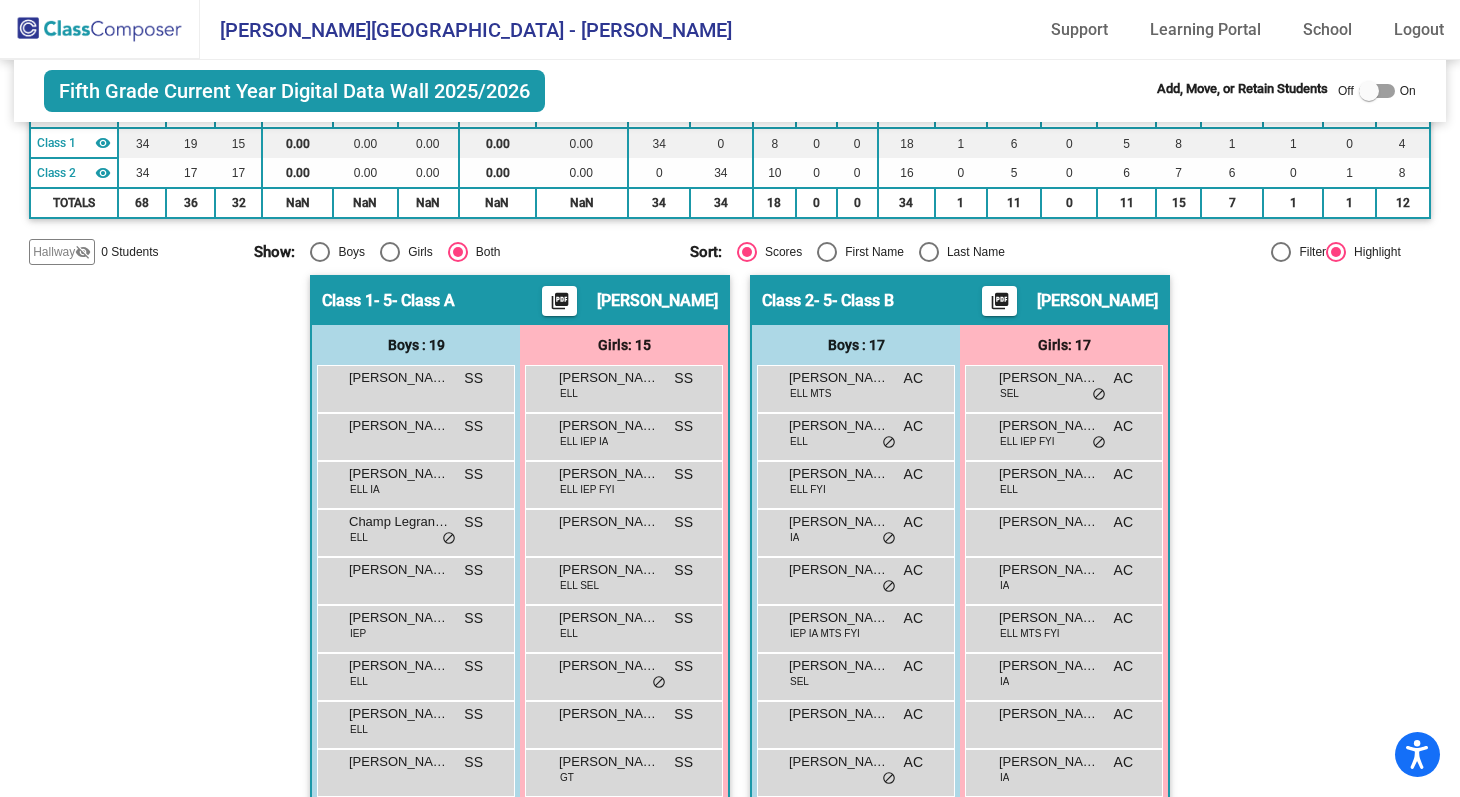 scroll, scrollTop: 172, scrollLeft: 0, axis: vertical 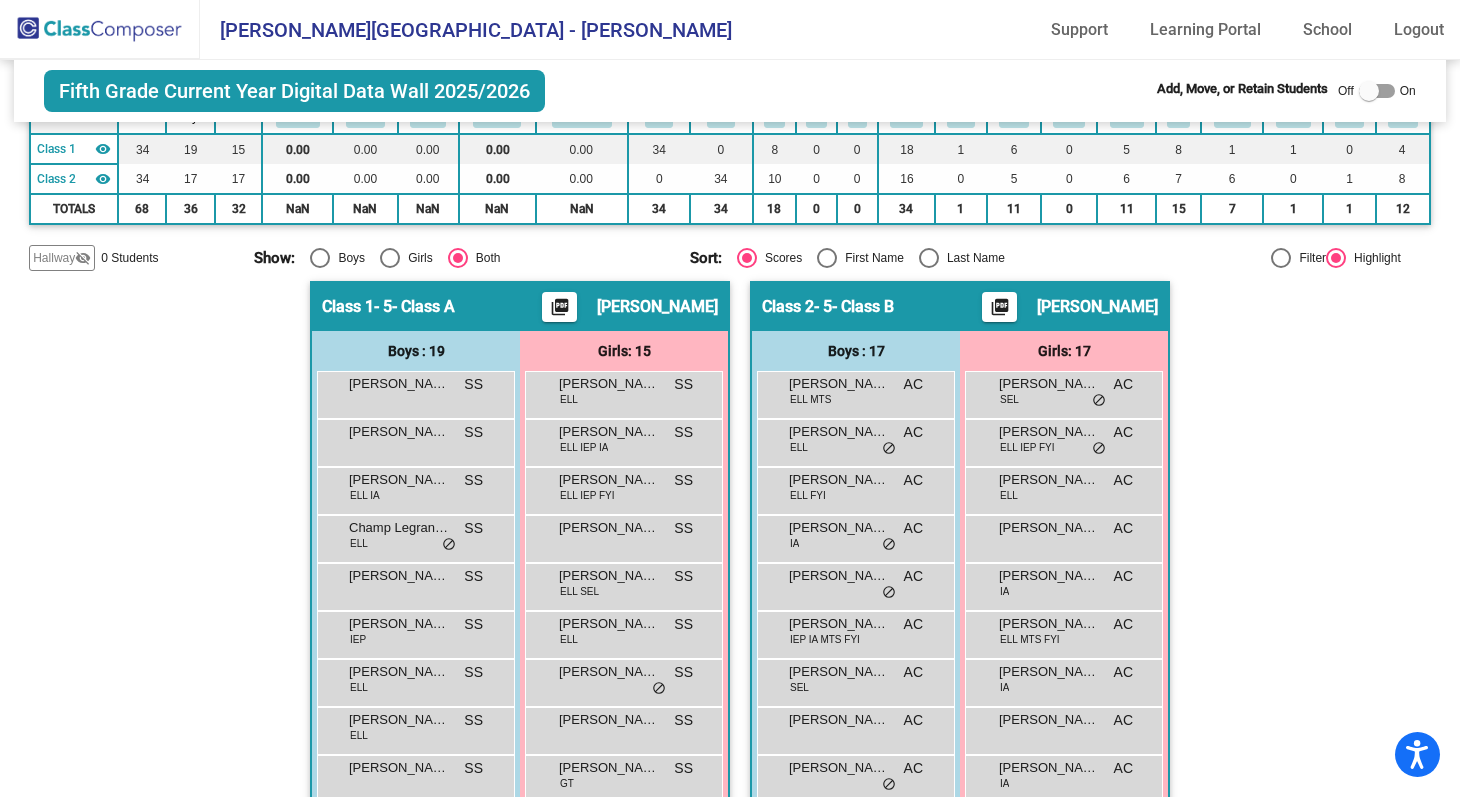 click on "Hallway   - Hallway Class  picture_as_pdf  Add Student  First Name Last Name Student Id  (Recommended)   Boy   Girl   Non Binary Add Close  Boys : 0    No Students   Girls: 0   No Students   Class 1   - 5- Class A  picture_as_pdf Sahil Soni  Add Student  First Name Last Name Student Id  (Recommended)   Boy   Girl   Non Binary Add Close  Boys : 19  Alfredo Orejel SS lock do_not_disturb_alt Angel Martinez SS lock do_not_disturb_alt Ayden Davalos ELL IA SS lock do_not_disturb_alt Champ Legrande ELL SS lock do_not_disturb_alt Christopher Brager SS lock do_not_disturb_alt Cruz Hernandez IEP SS lock do_not_disturb_alt Eknoor Singh ELL SS lock do_not_disturb_alt Elias Ramirez ELL SS lock do_not_disturb_alt Eric Solis SS lock do_not_disturb_alt Esteban Gonzalez ELL IA SS lock do_not_disturb_alt Ezekiel Evans Guerrero SS lock do_not_disturb_alt Isaias Herrera Castellanos IEP SS lock do_not_disturb_alt Jaime Palacios Cuevas ELL SS lock do_not_disturb_alt Liam Chavez Alvarado SS lock do_not_disturb_alt ELL SS lock" 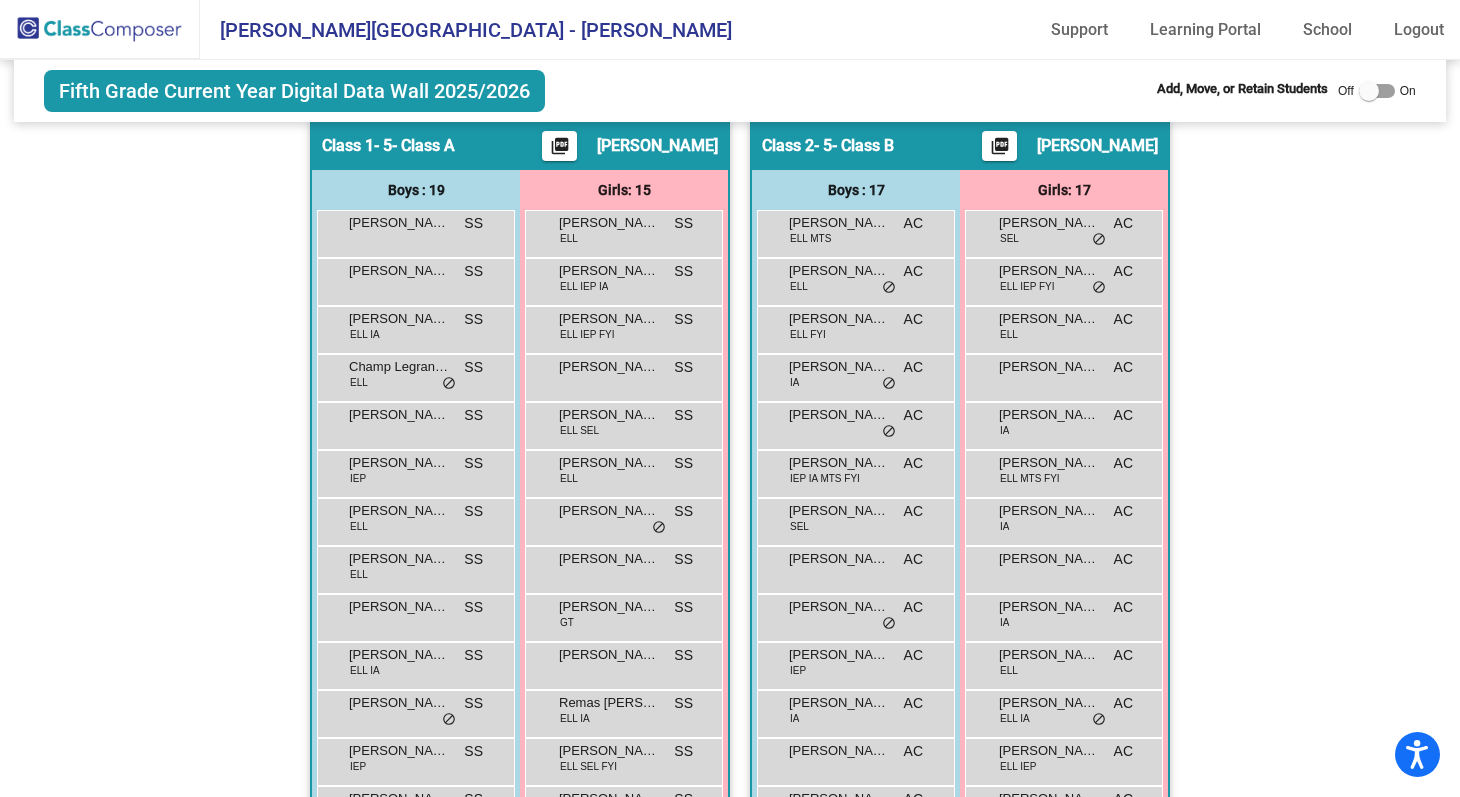 scroll, scrollTop: 327, scrollLeft: 0, axis: vertical 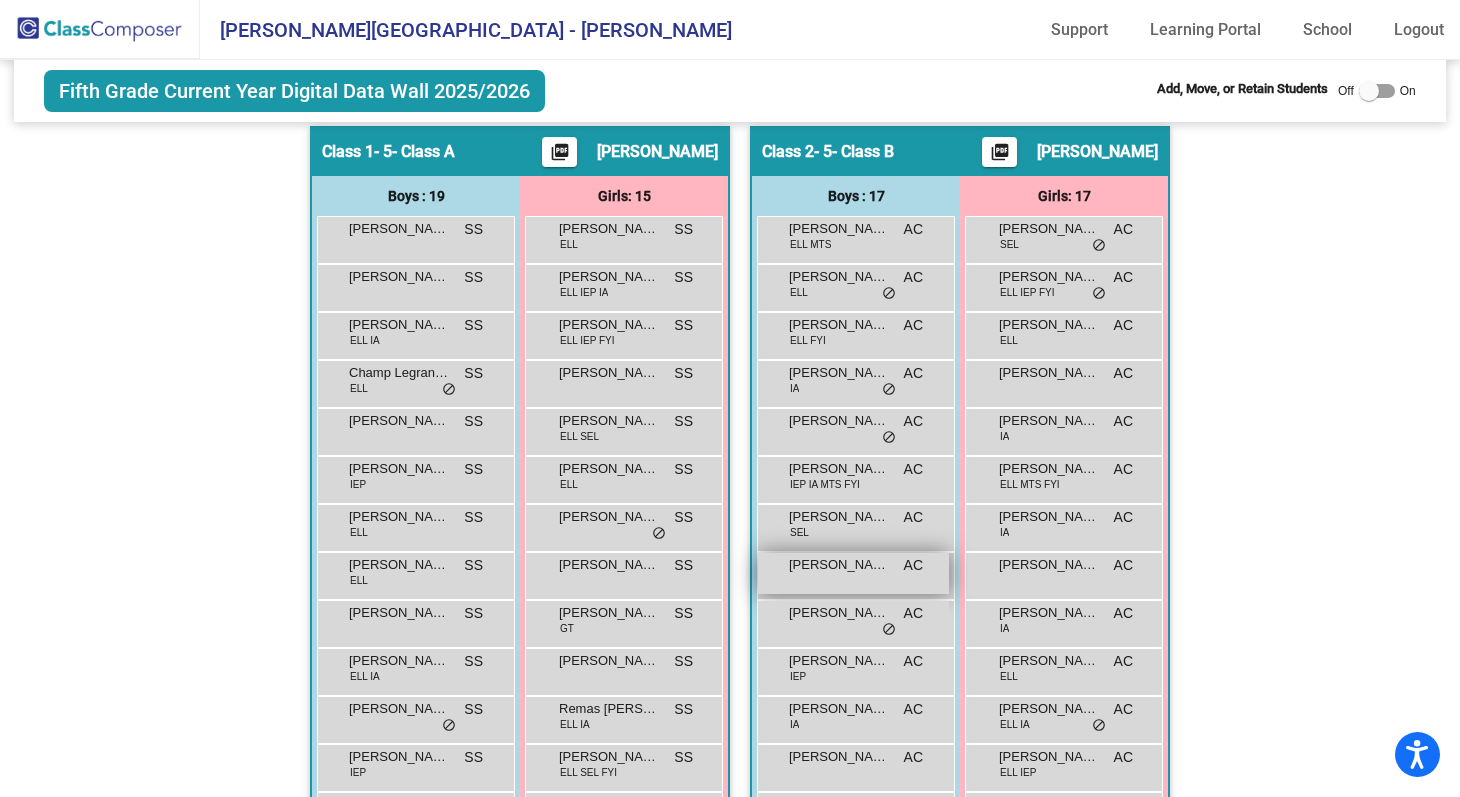 click on "Florencio Manzo Orejel AC lock do_not_disturb_alt" at bounding box center (853, 573) 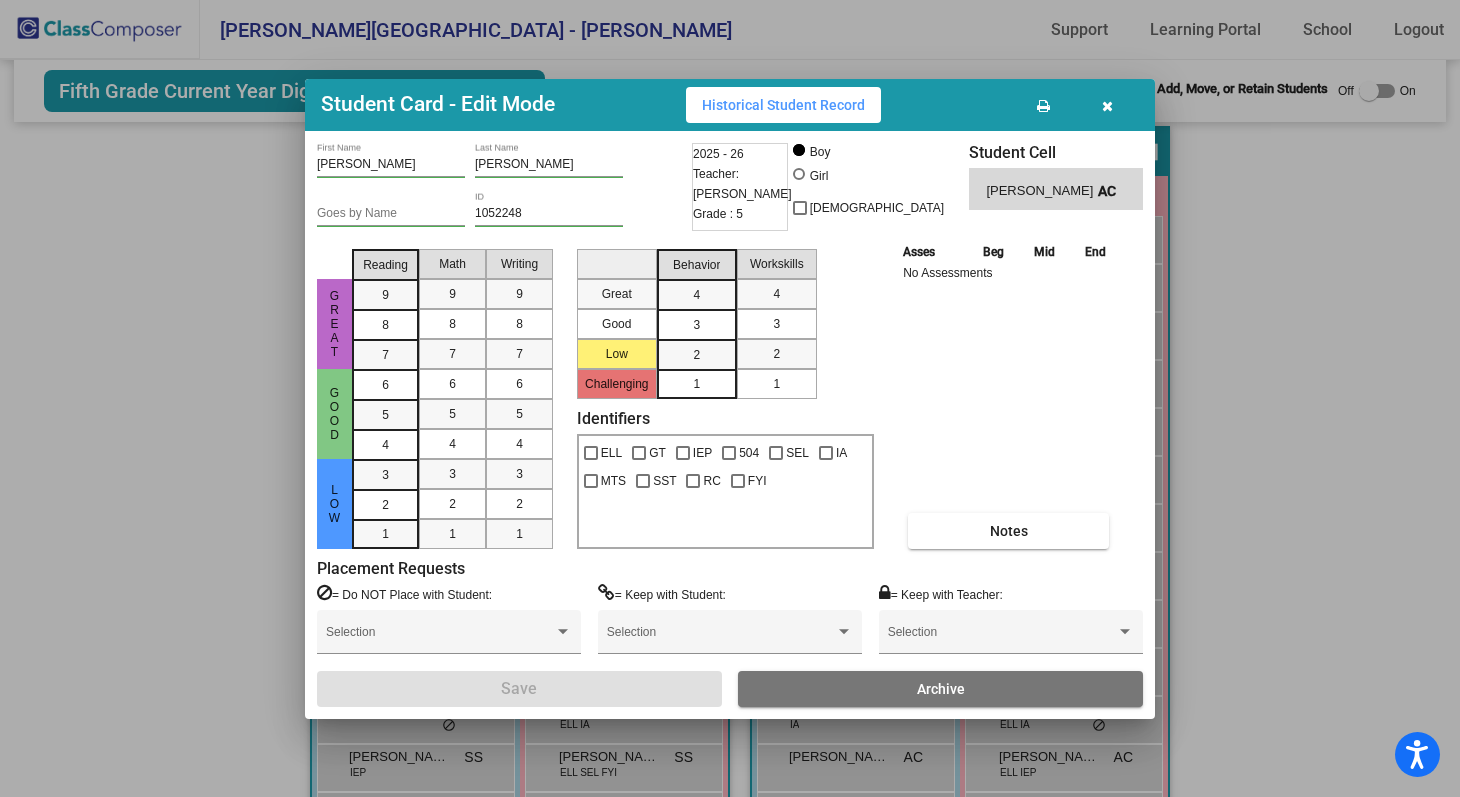 click at bounding box center (730, 398) 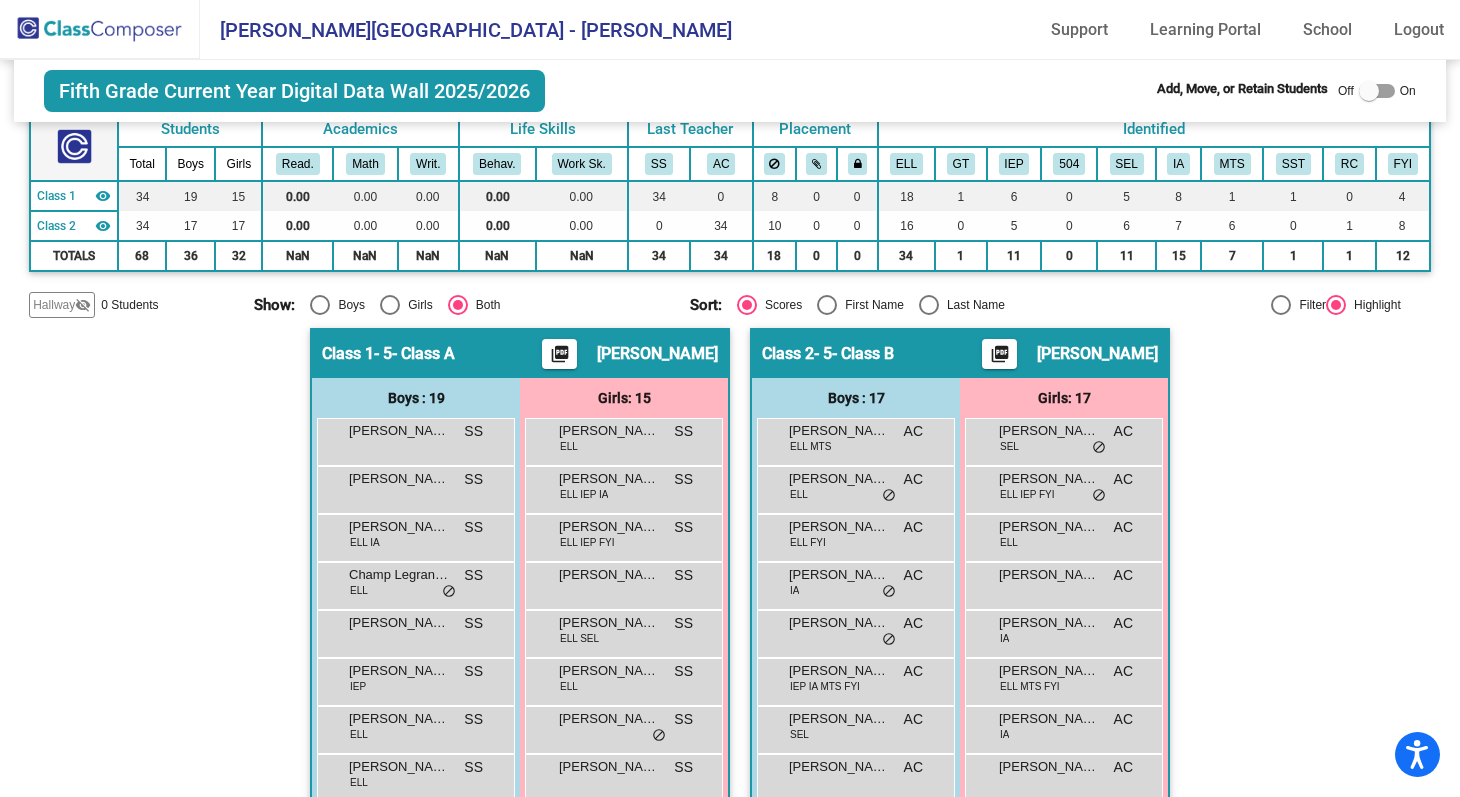 scroll, scrollTop: 0, scrollLeft: 0, axis: both 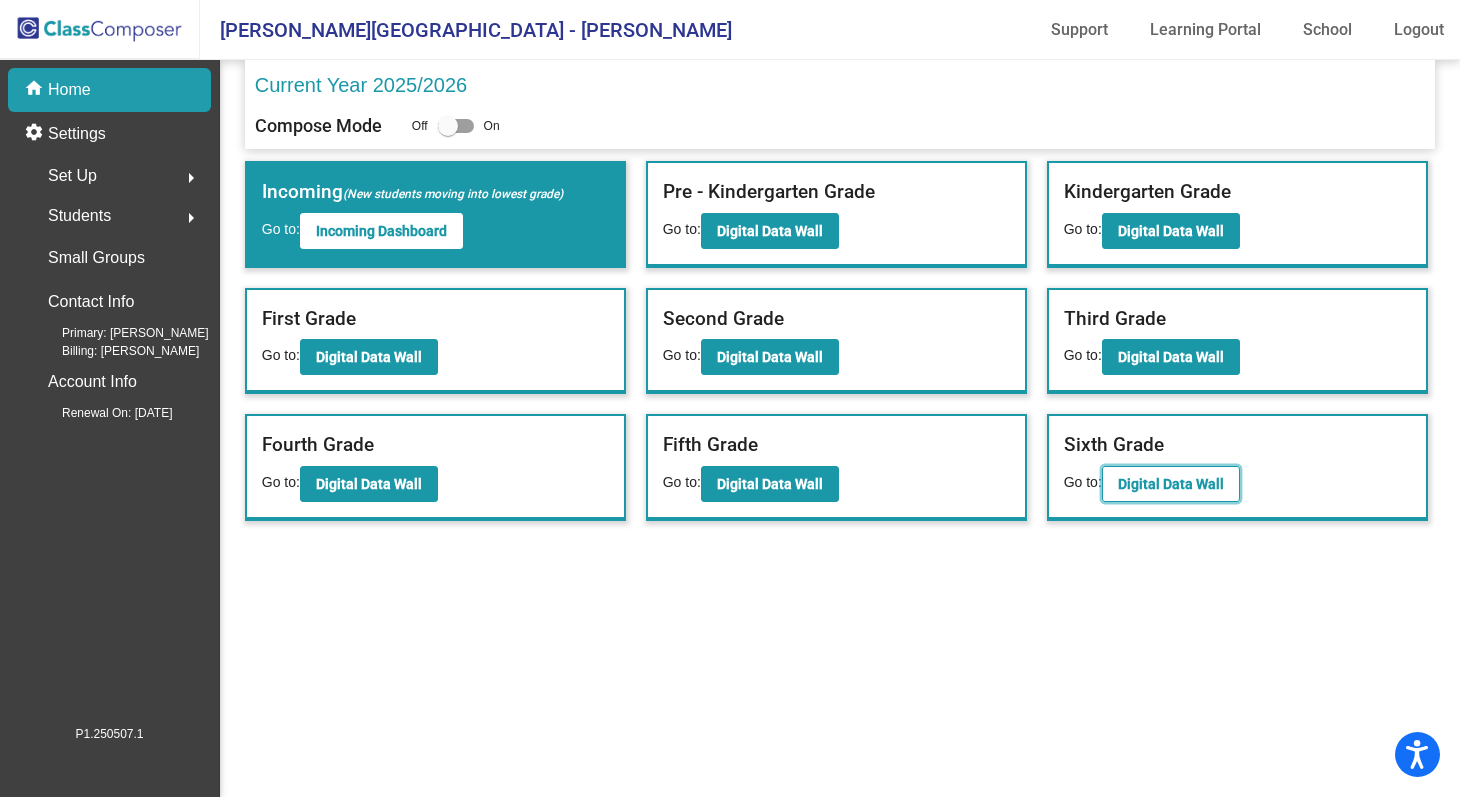 click on "Digital Data Wall" 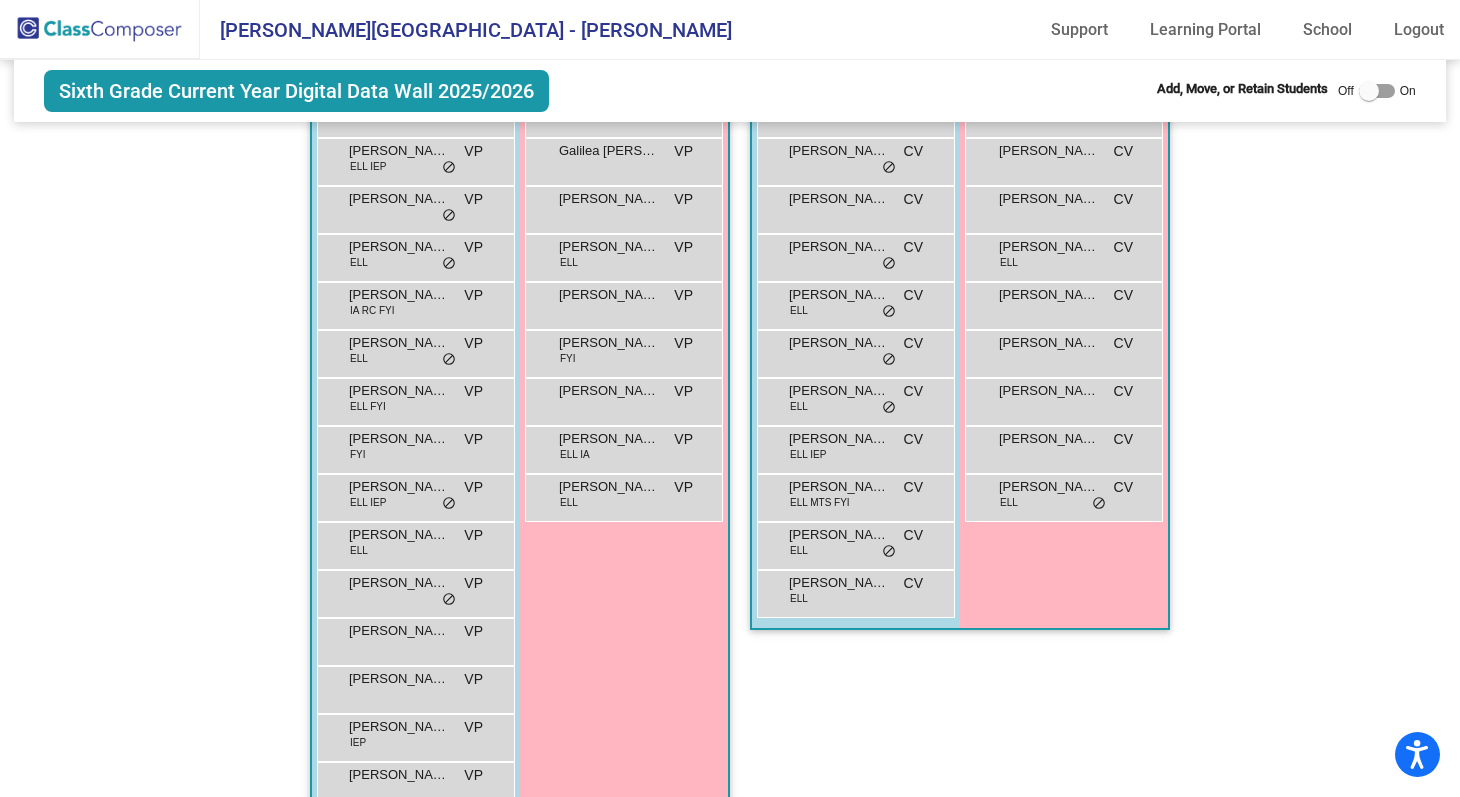 scroll, scrollTop: 737, scrollLeft: 0, axis: vertical 